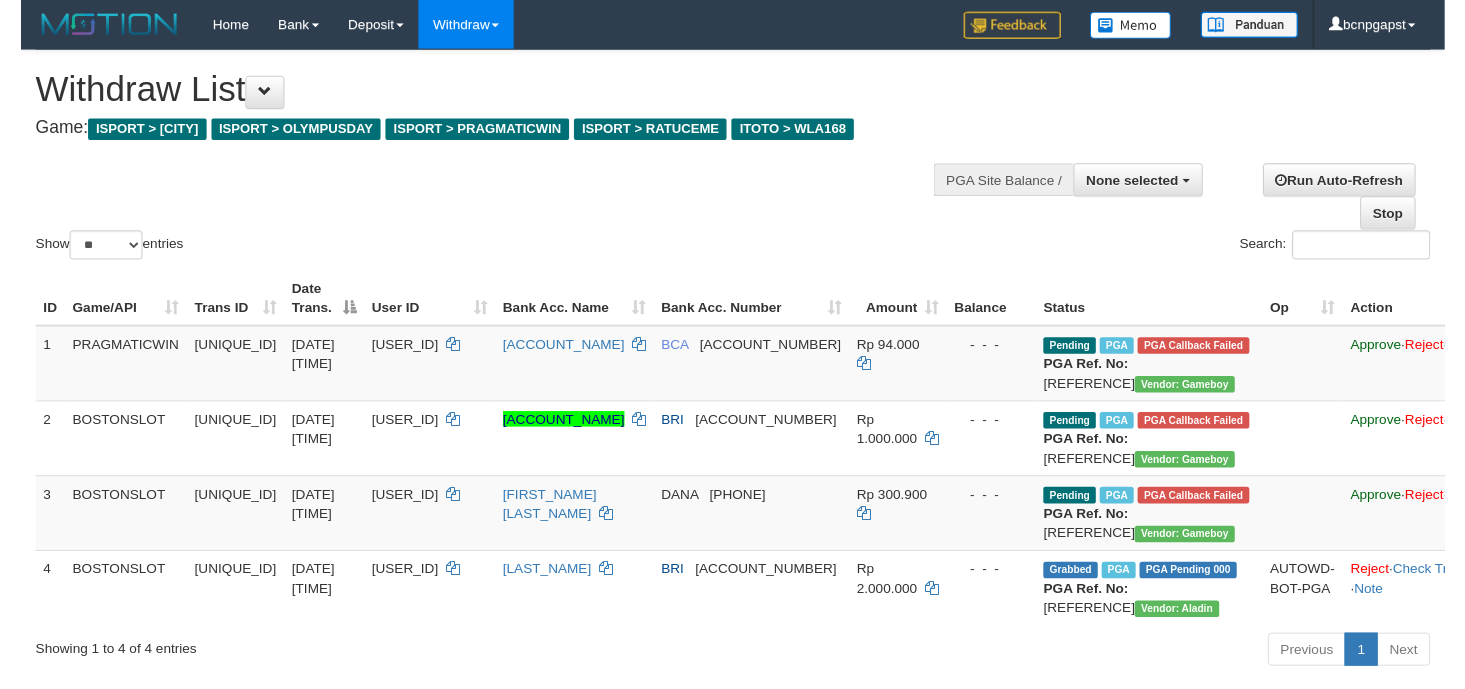 scroll, scrollTop: 213, scrollLeft: 0, axis: vertical 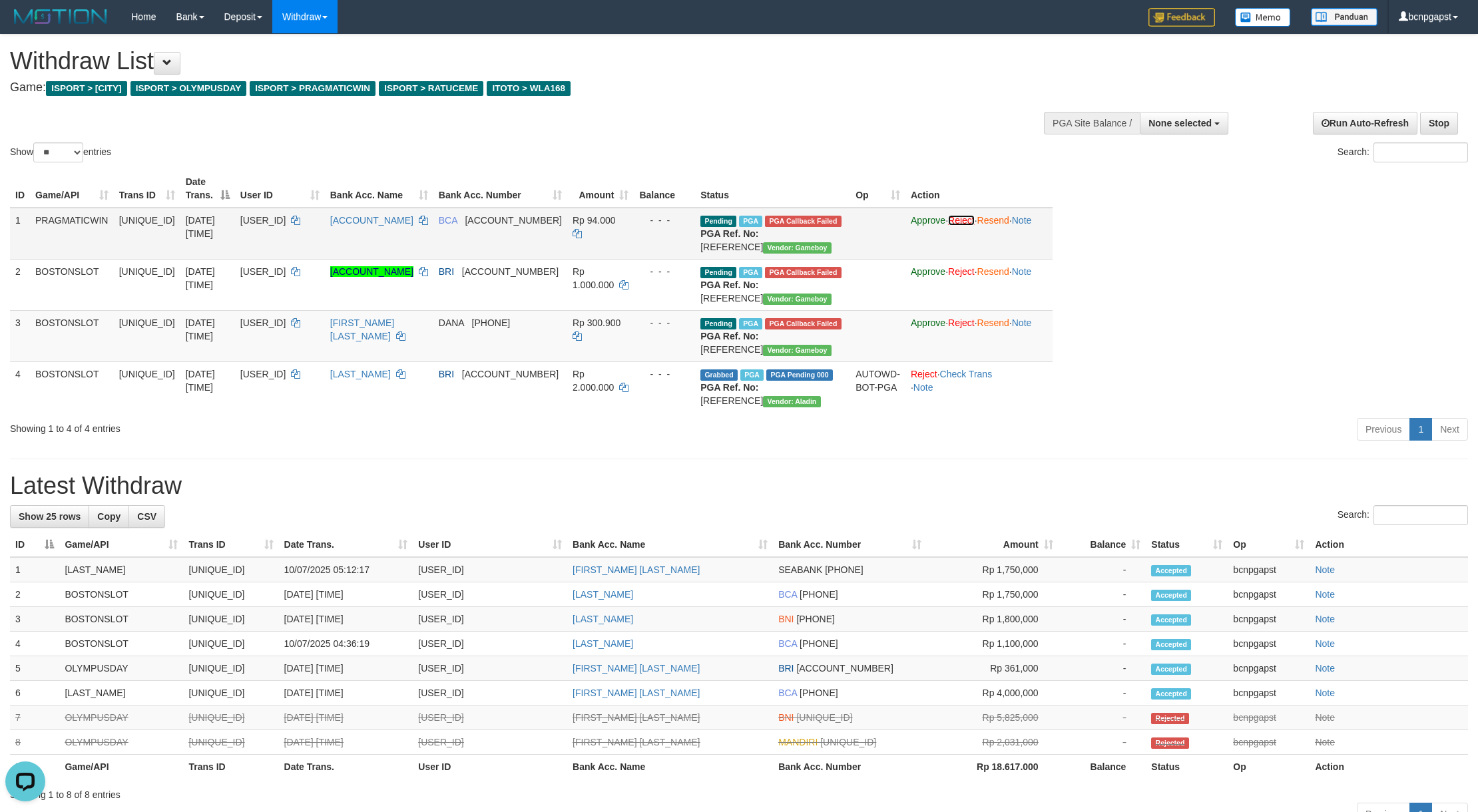click on "Reject" at bounding box center [961, 220] 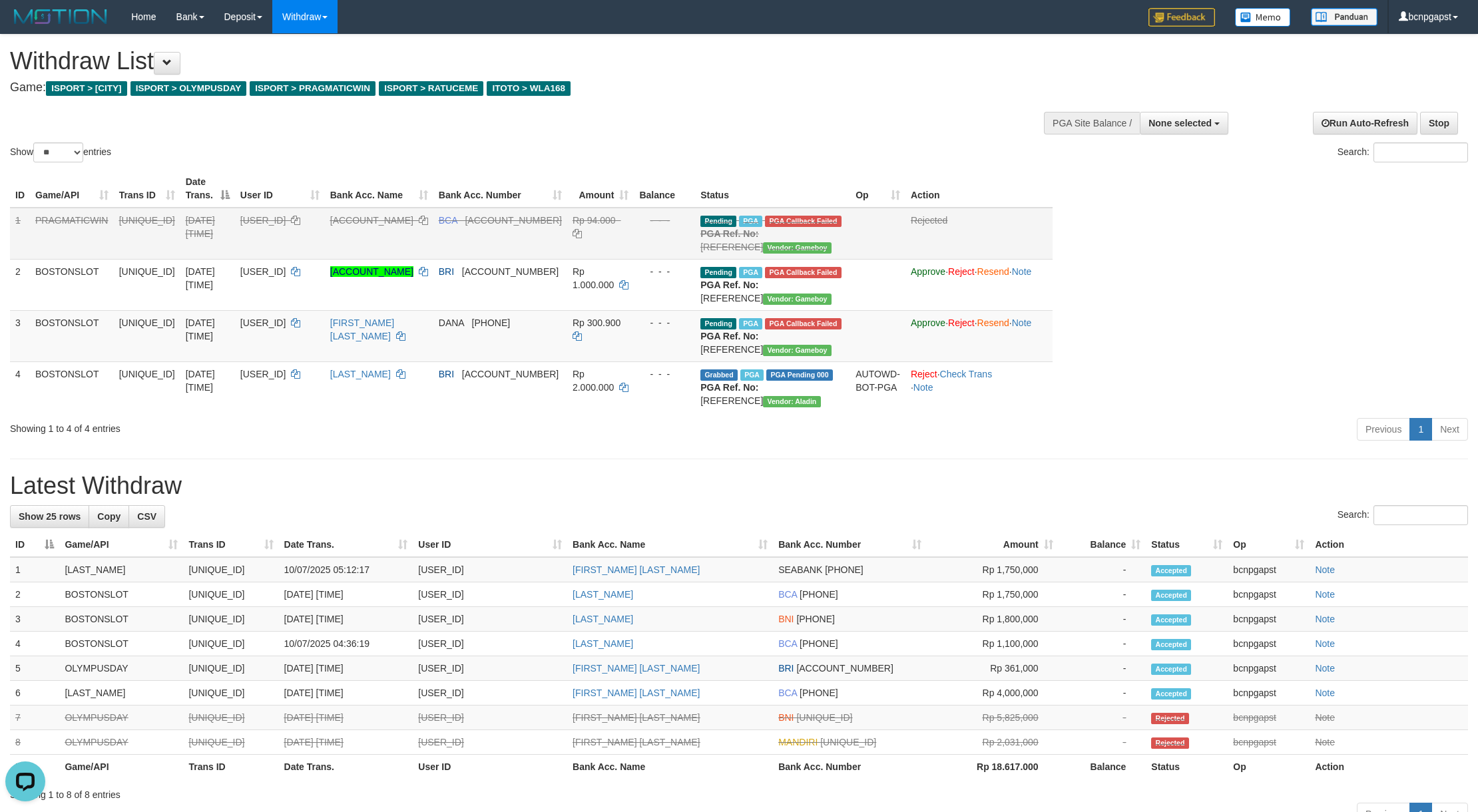 click on "ID Game/API Trans ID Date Trans. User ID Bank Acc. Name Bank Acc. Number Amount Balance Status Op Action
1 PRAGMATICWIN 150226936 09/07/2025 01:01:12 AABMAGWAYANG333    AHMAD JASULI    BCA     4750244233 Rp 94.000    -  -  - Pending   PGA   PGA Callback Failed {"signature":"6746549ff5158658ffc99b2f85c20add6aac0bd64b00bb617e68449db9ae5a89","reference_no":"TF_250709_PYA02C4150C9235V37YA","unique_id":"1444-150226936-20250709","amount":"94000.00","fee":"0.00","merchant_surcharge_rate":"0.00","charge_to":"MERC","payout_amount":"94000.00","disbursement_status":2,"disbursement_description":"FAILED","payout_at":null,"created_at":"2025-07-09 01:06:35","bank":{"code":"014","name":"BANK CENTRAL ASIA","account_number":"4750244233","account_name":"AHMAD JASULI"},"failure_reason":"failed"} PGA Ref. No:  TF_250709_PYA02C4150C9235V37YA  Vendor: Gameboy Rejected 2 BOSTONSLOT 150226941 09/07/2025 01:01:14 AABMAOAFLIANA30    AFLIANA MAFRONA MEO    BRI     468201006587533 Rp 1.000.000" at bounding box center (739, 291) 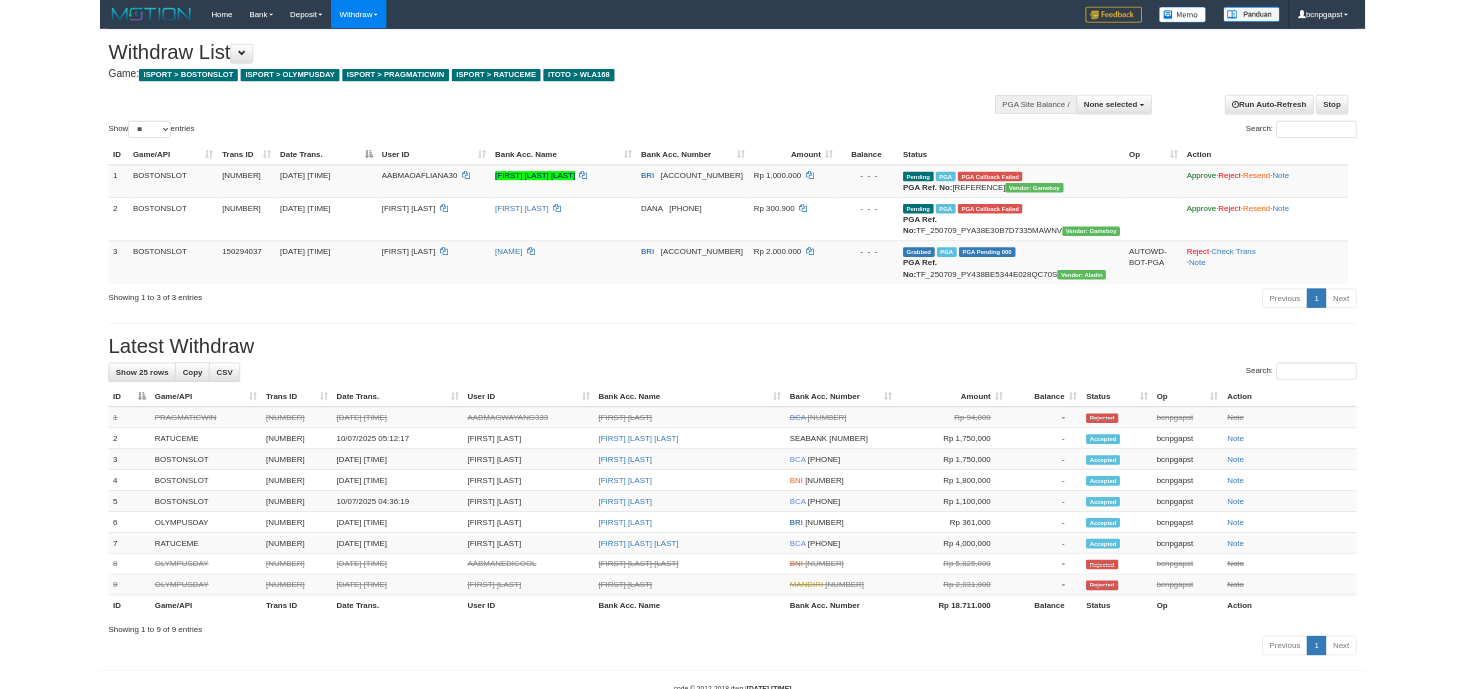 scroll, scrollTop: 0, scrollLeft: 0, axis: both 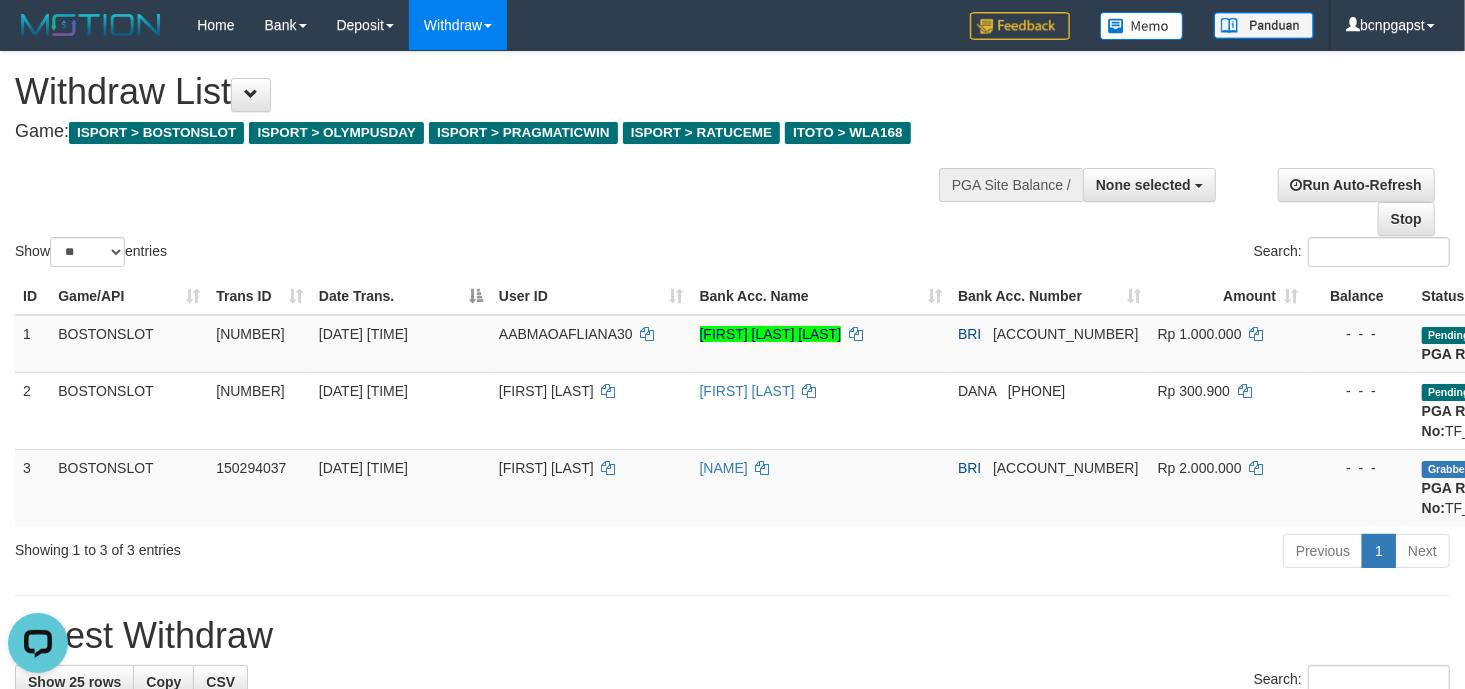 click on "Show  ** ** ** ***  entries" at bounding box center (366, 254) 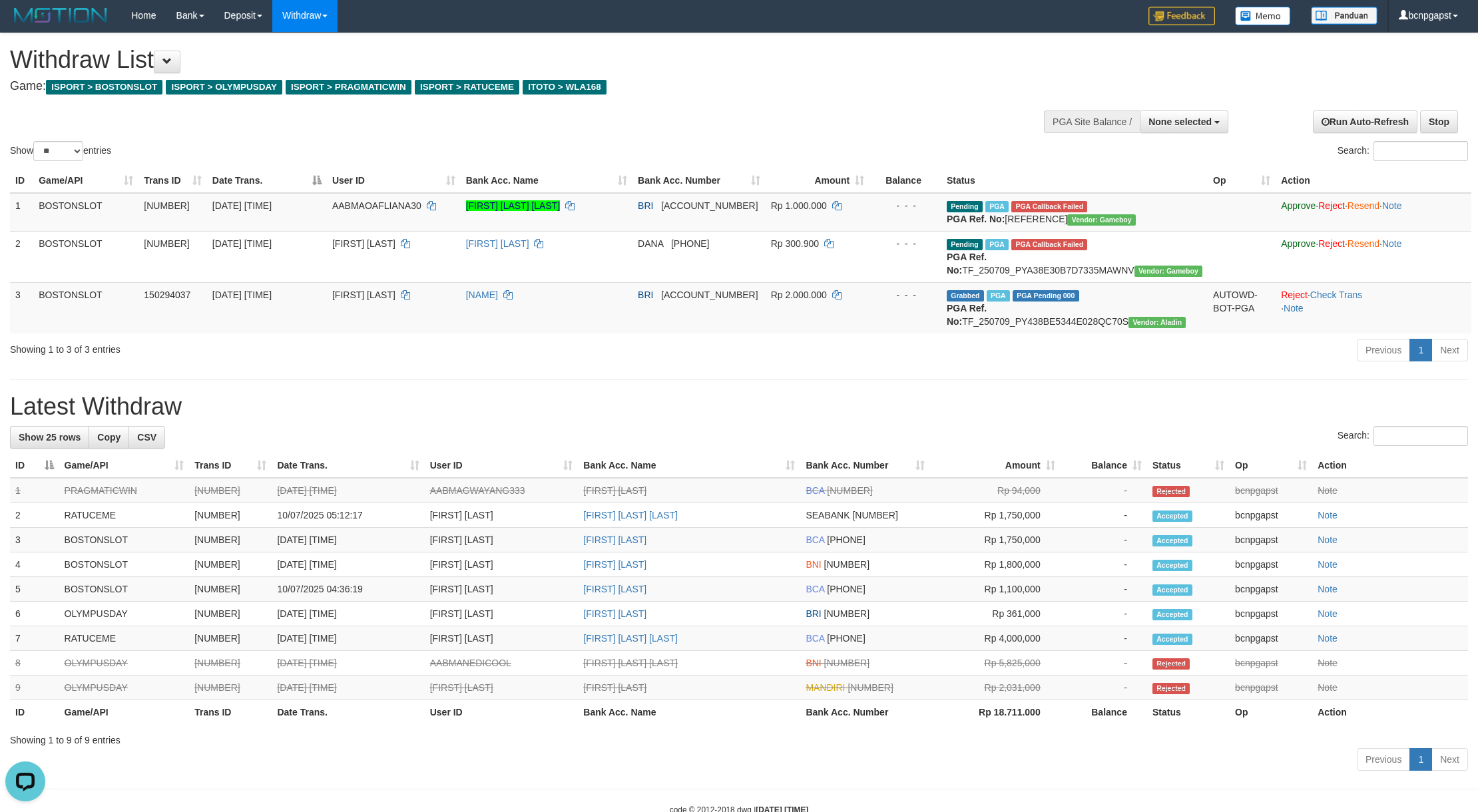 scroll, scrollTop: 0, scrollLeft: 0, axis: both 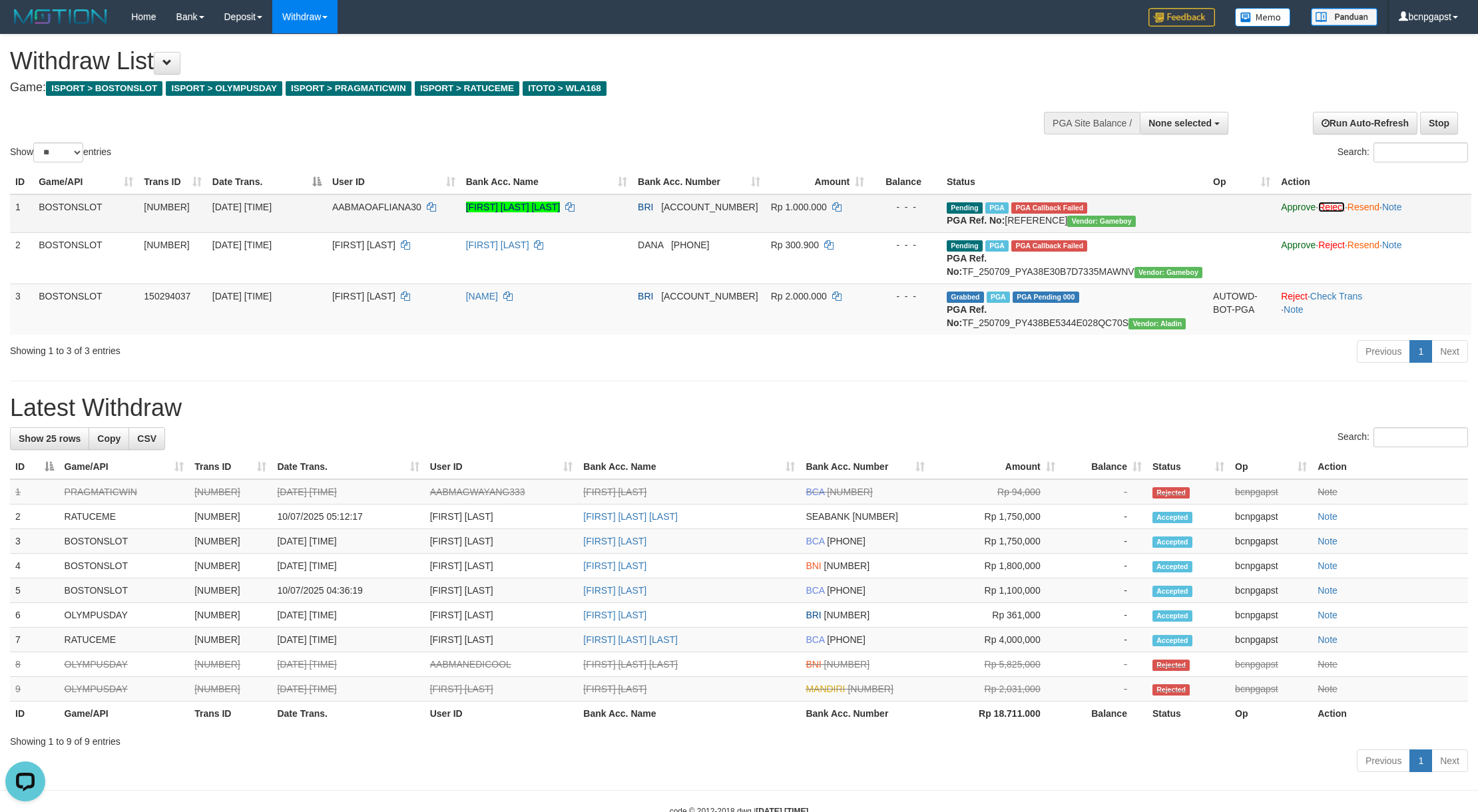 click on "Reject" at bounding box center (1332, 207) 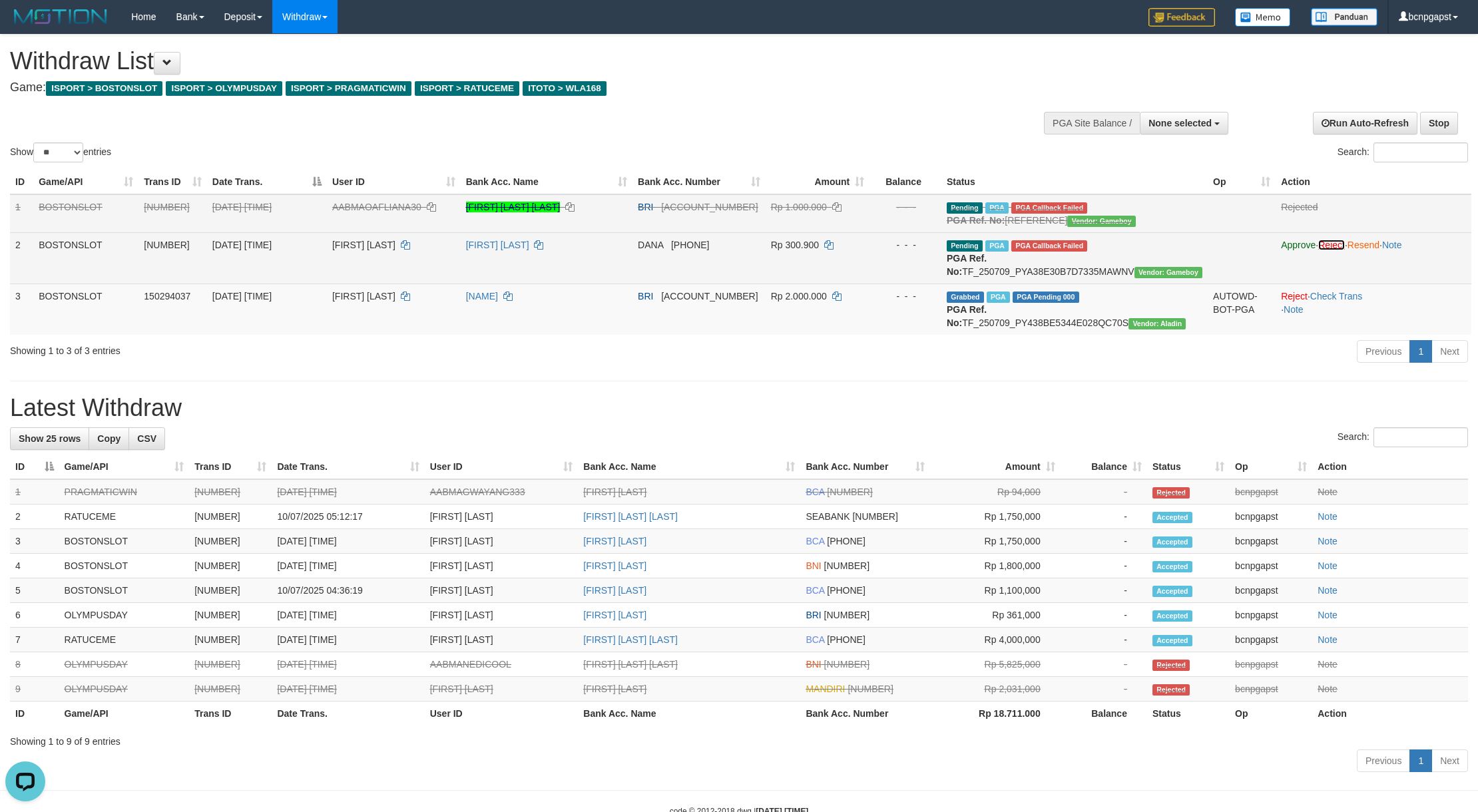 click on "Reject" at bounding box center (1332, 245) 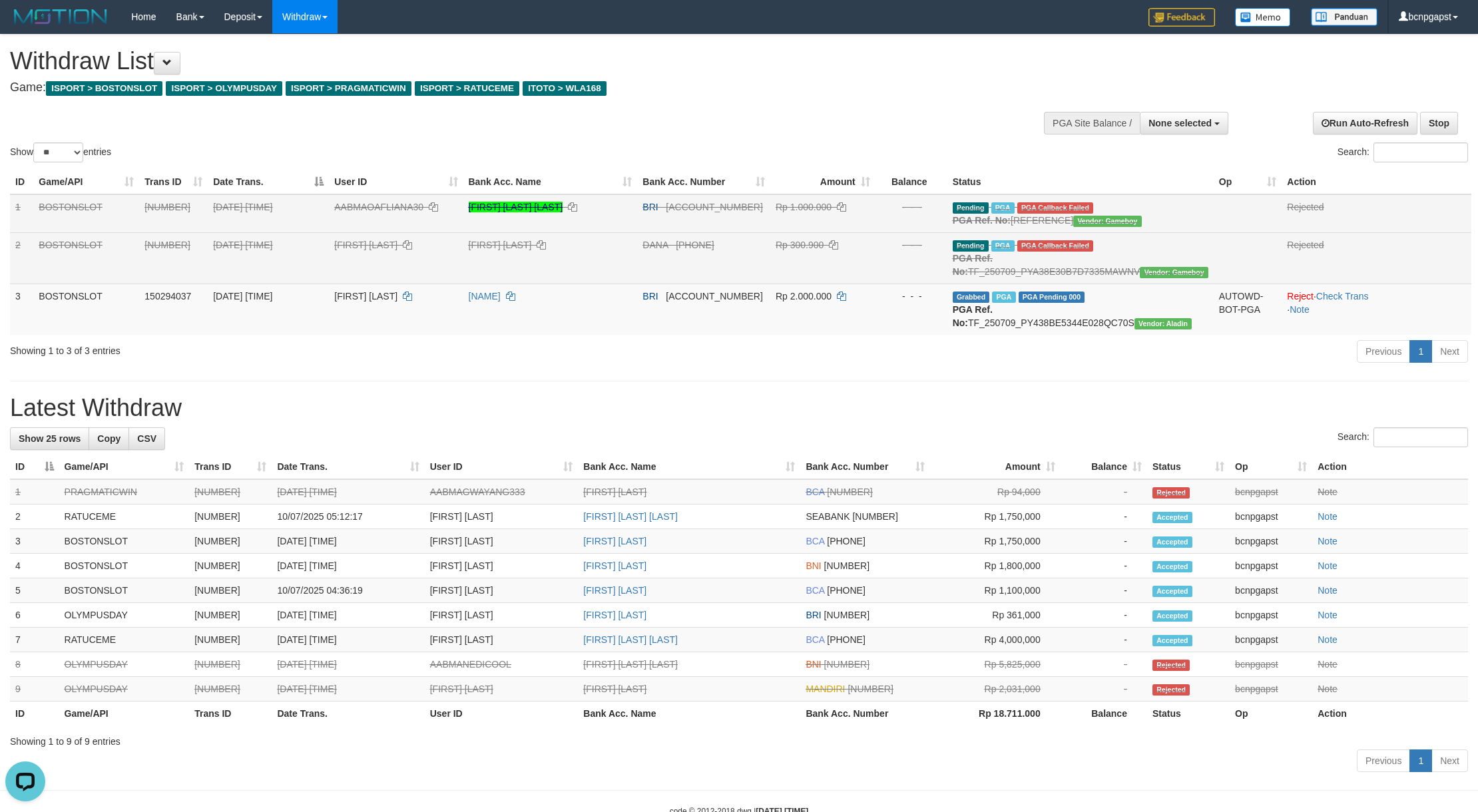 click on "Rejected" at bounding box center [1376, 214] 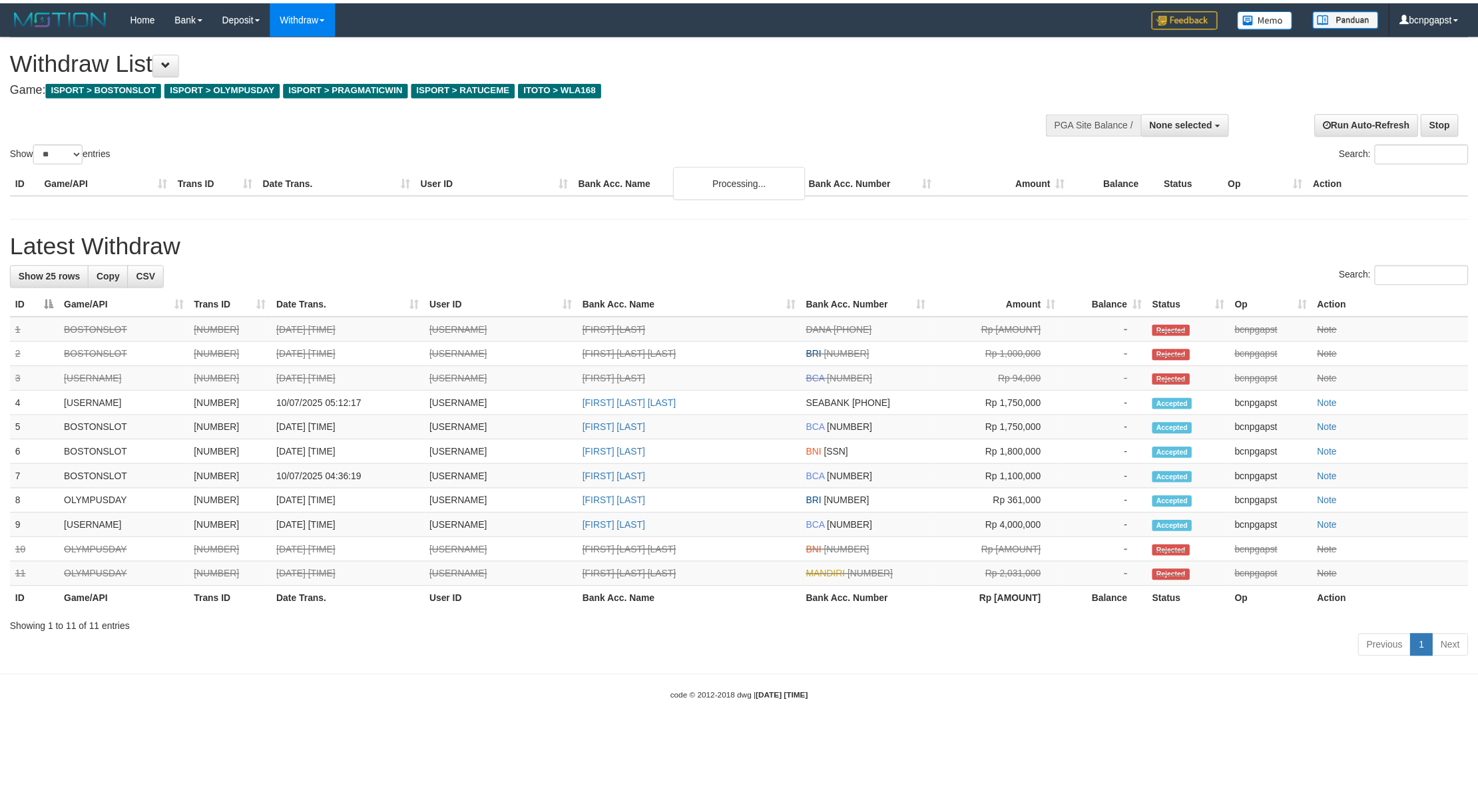 scroll, scrollTop: 0, scrollLeft: 0, axis: both 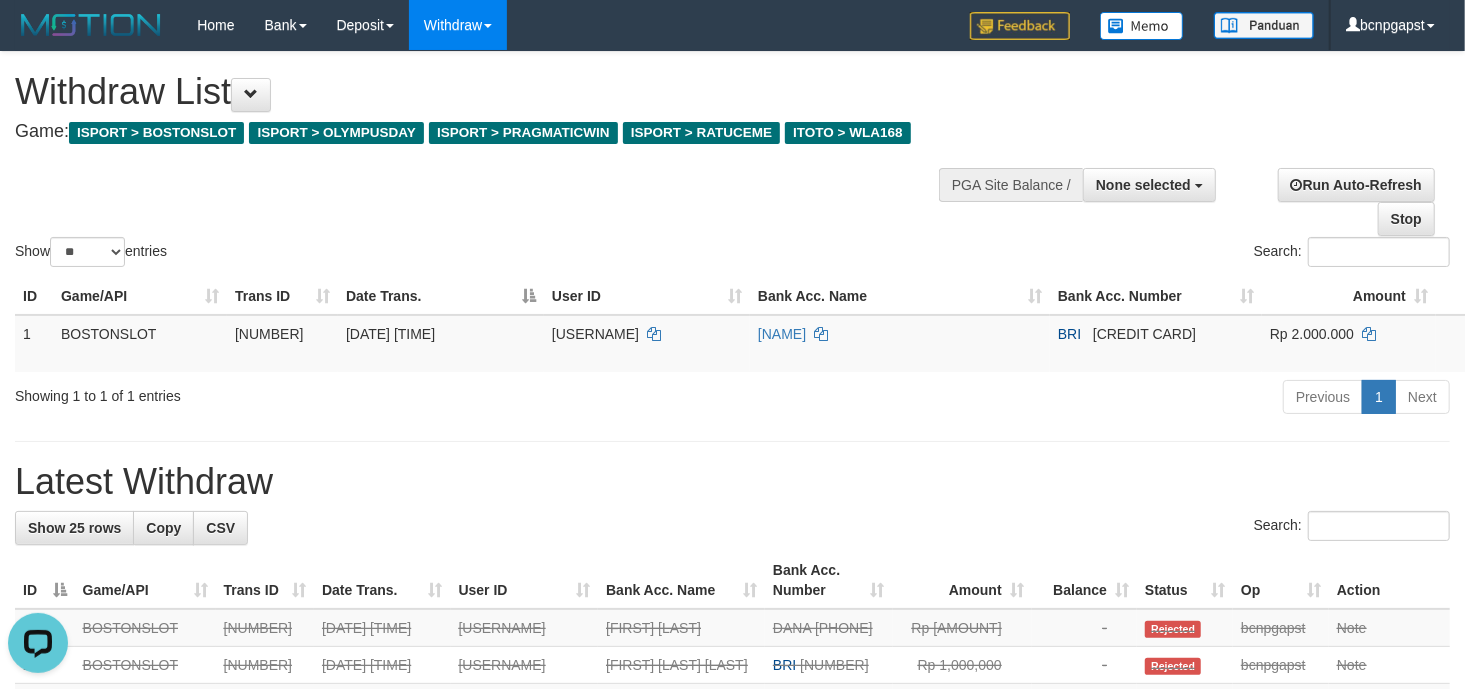click on "Previous 1 Next" at bounding box center (1037, 399) 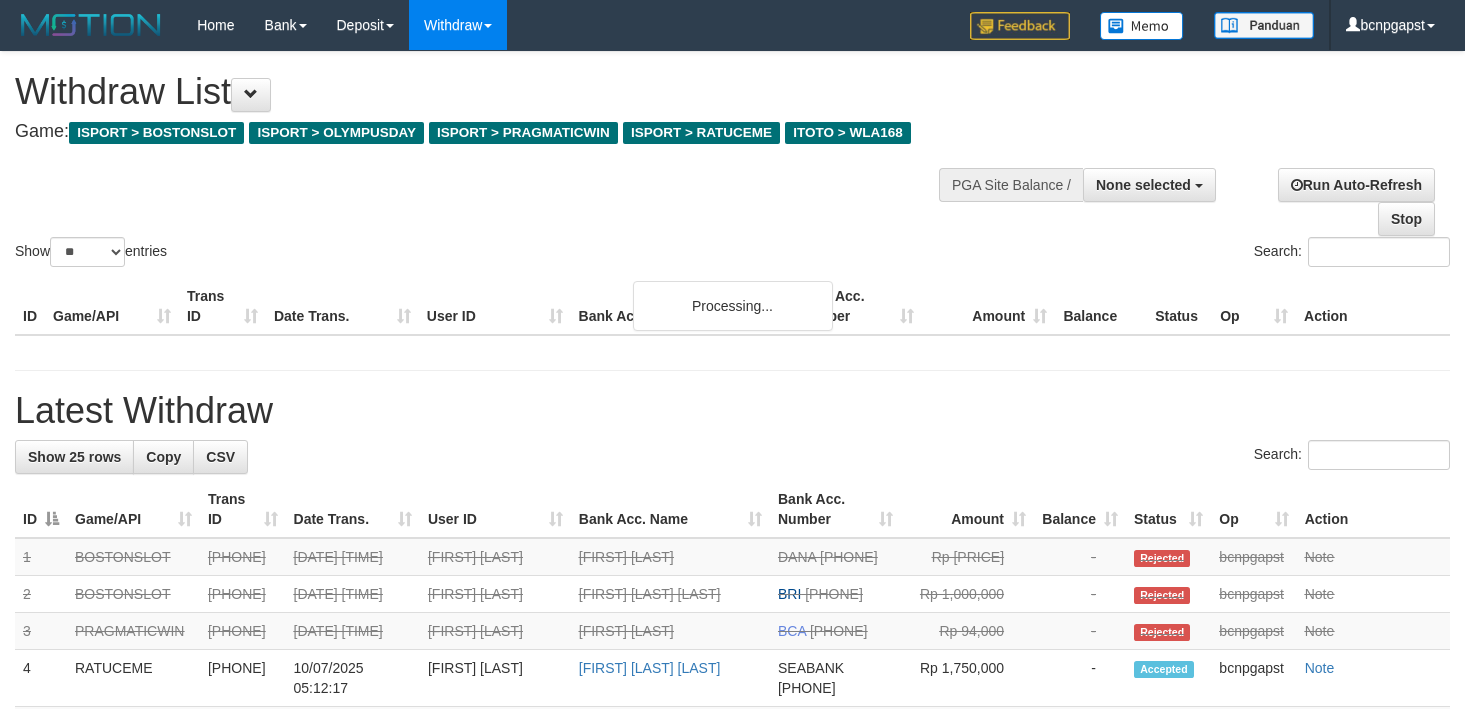 scroll, scrollTop: 0, scrollLeft: 0, axis: both 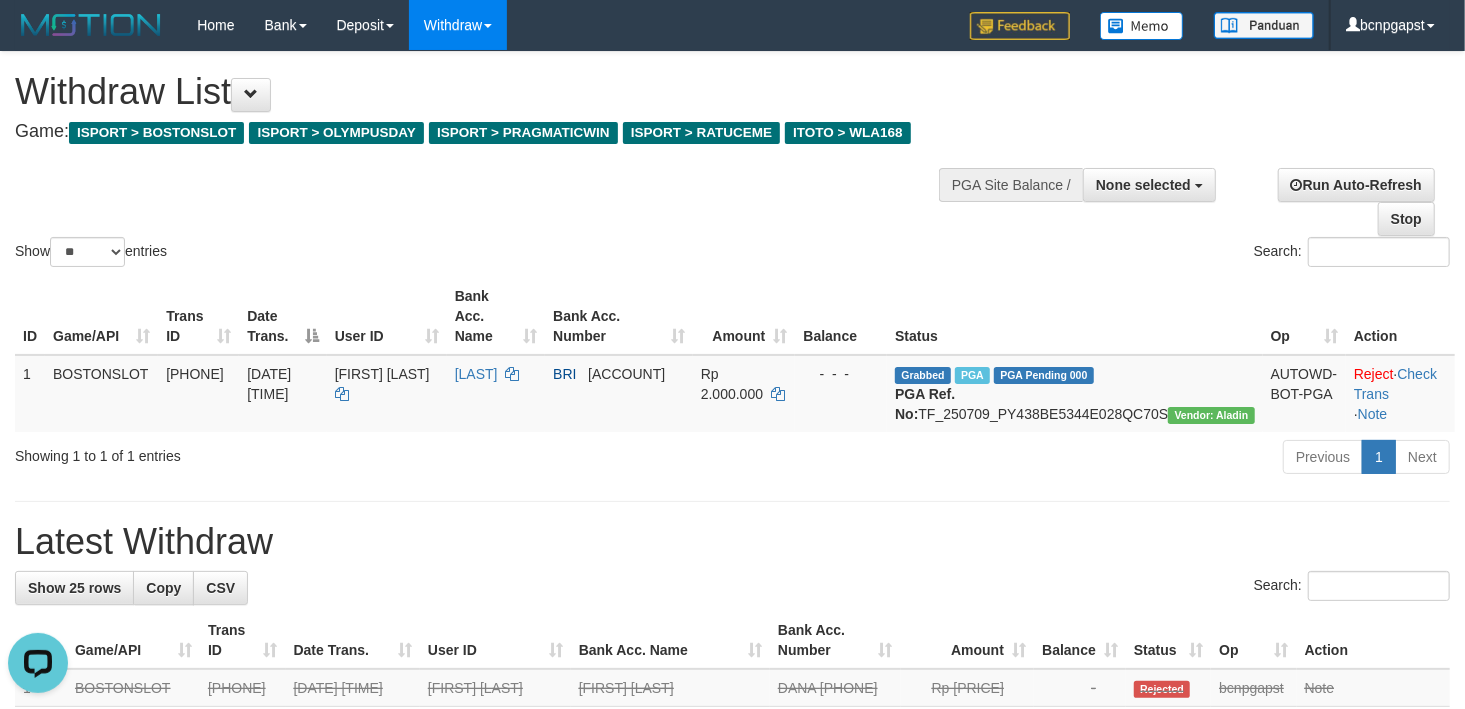 drag, startPoint x: 694, startPoint y: 80, endPoint x: 690, endPoint y: 61, distance: 19.416489 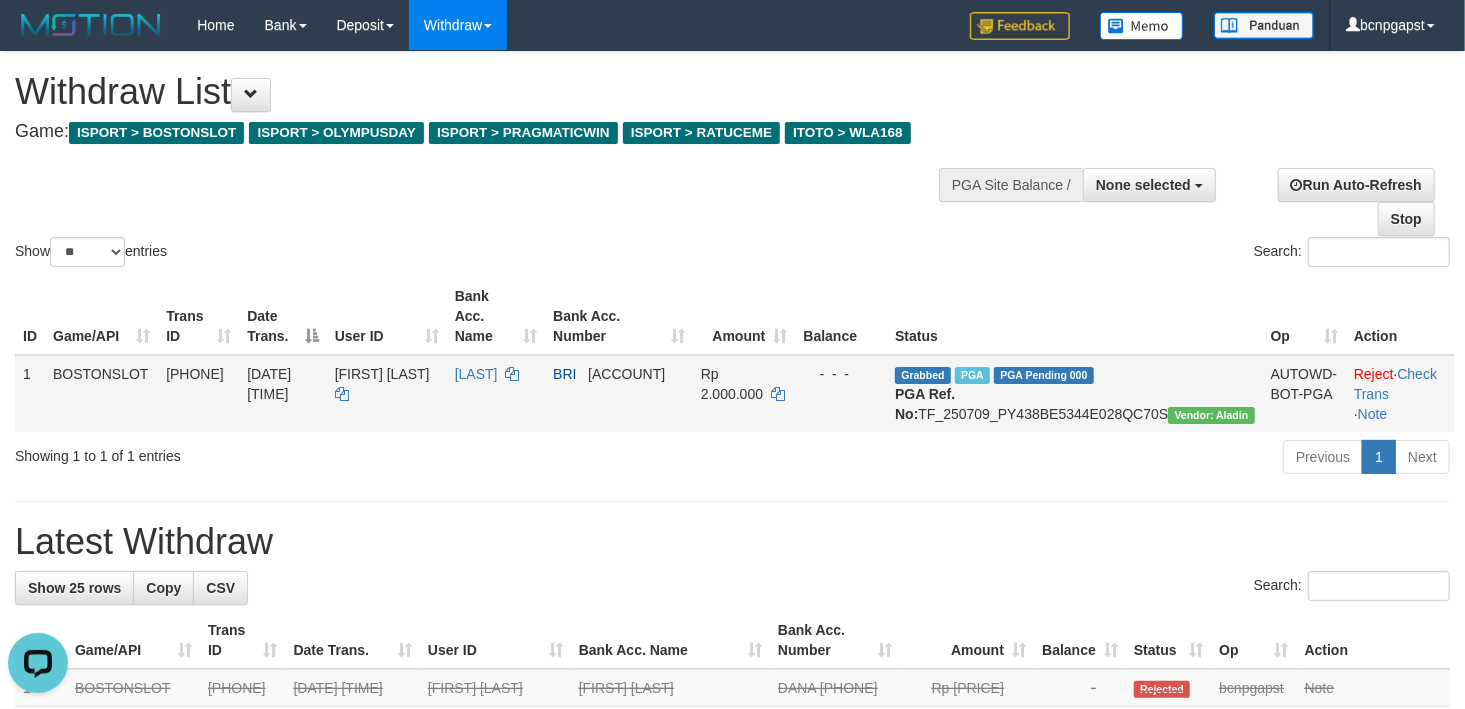 click on "[FIRST] [LAST]" at bounding box center [387, 393] 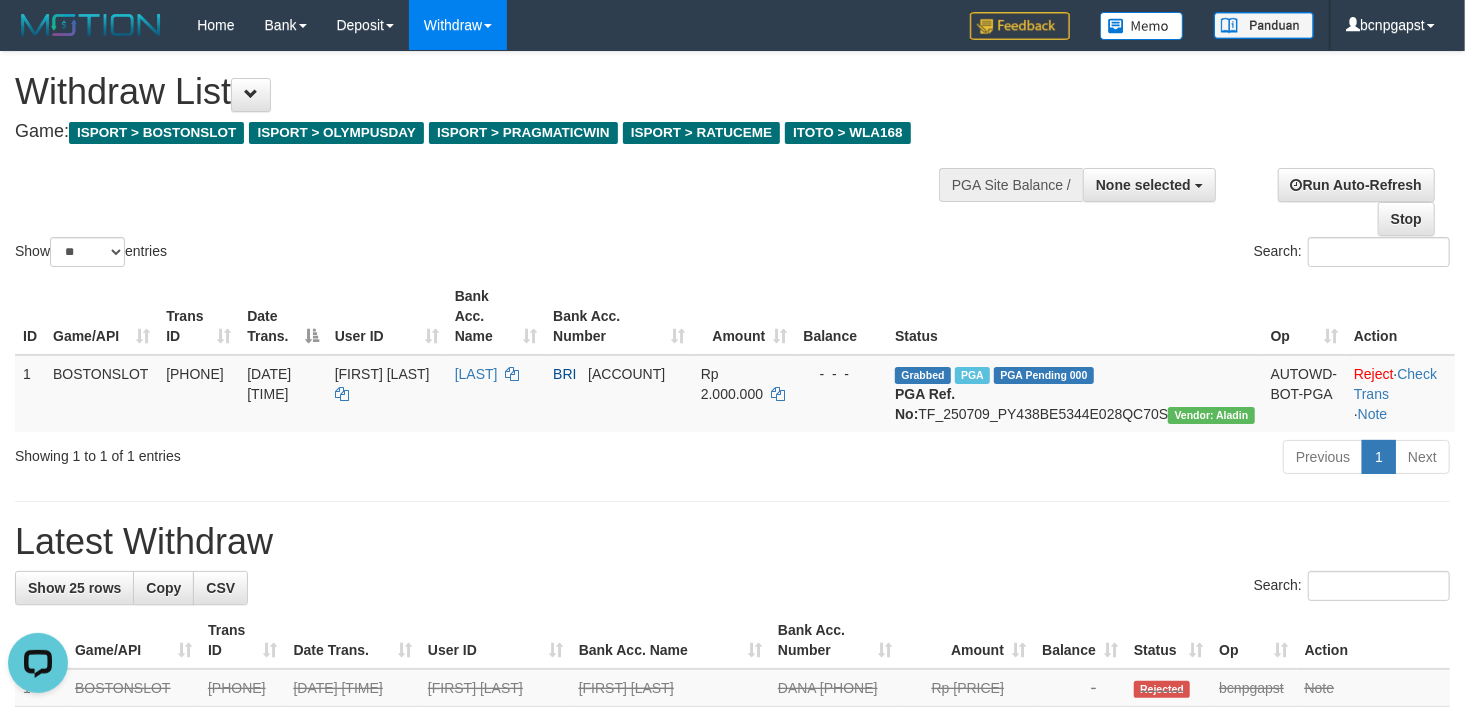 click on "**********" at bounding box center (732, 661) 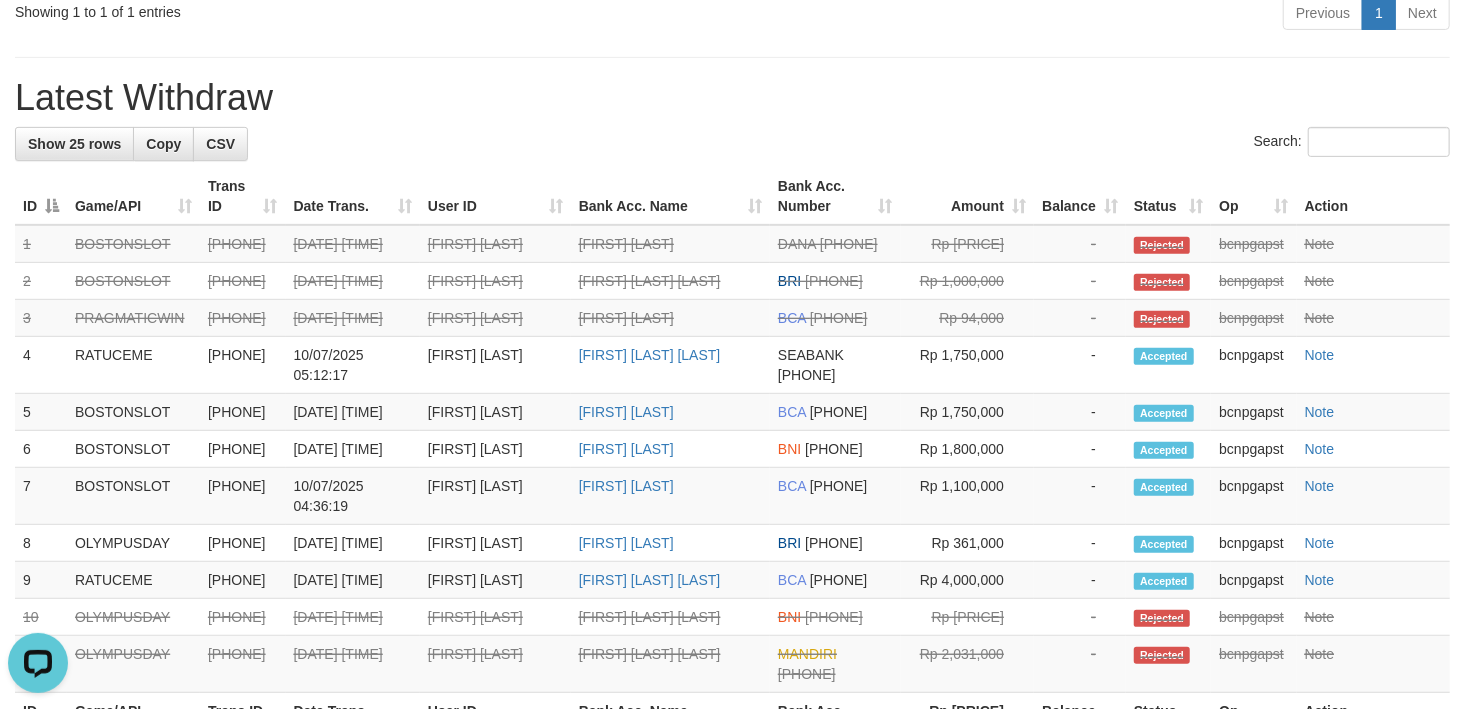 scroll, scrollTop: 0, scrollLeft: 0, axis: both 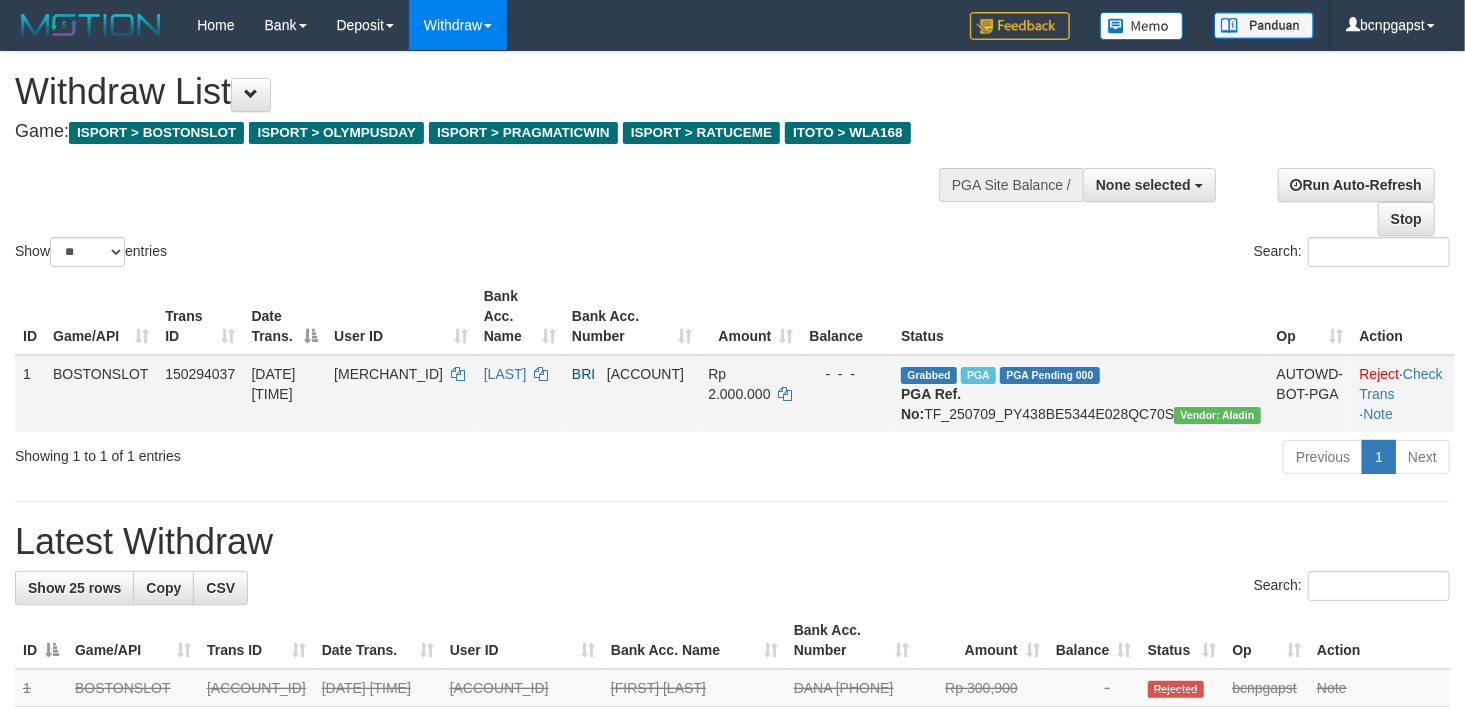 click on "Reject ·    Check Trans    ·    Note" at bounding box center (1403, 393) 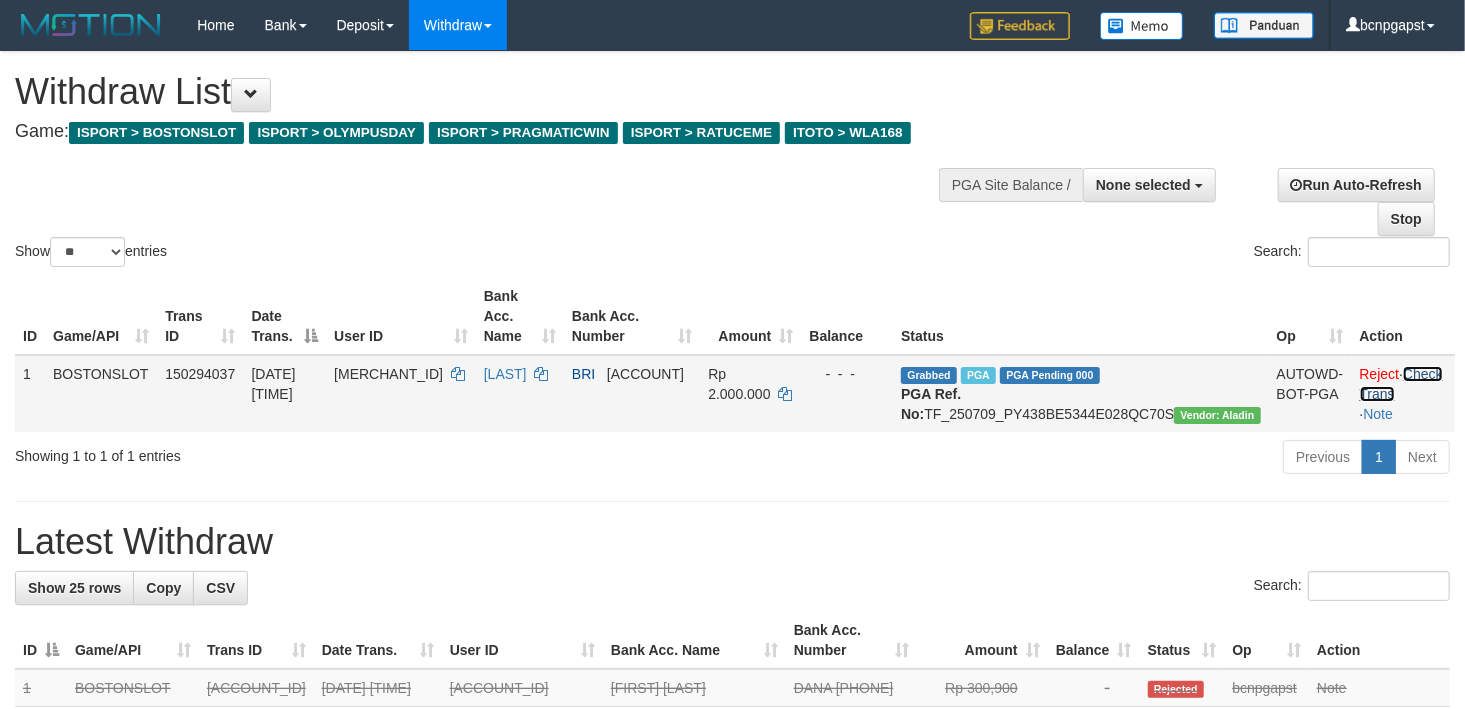 click on "Check Trans" at bounding box center [458, 374] 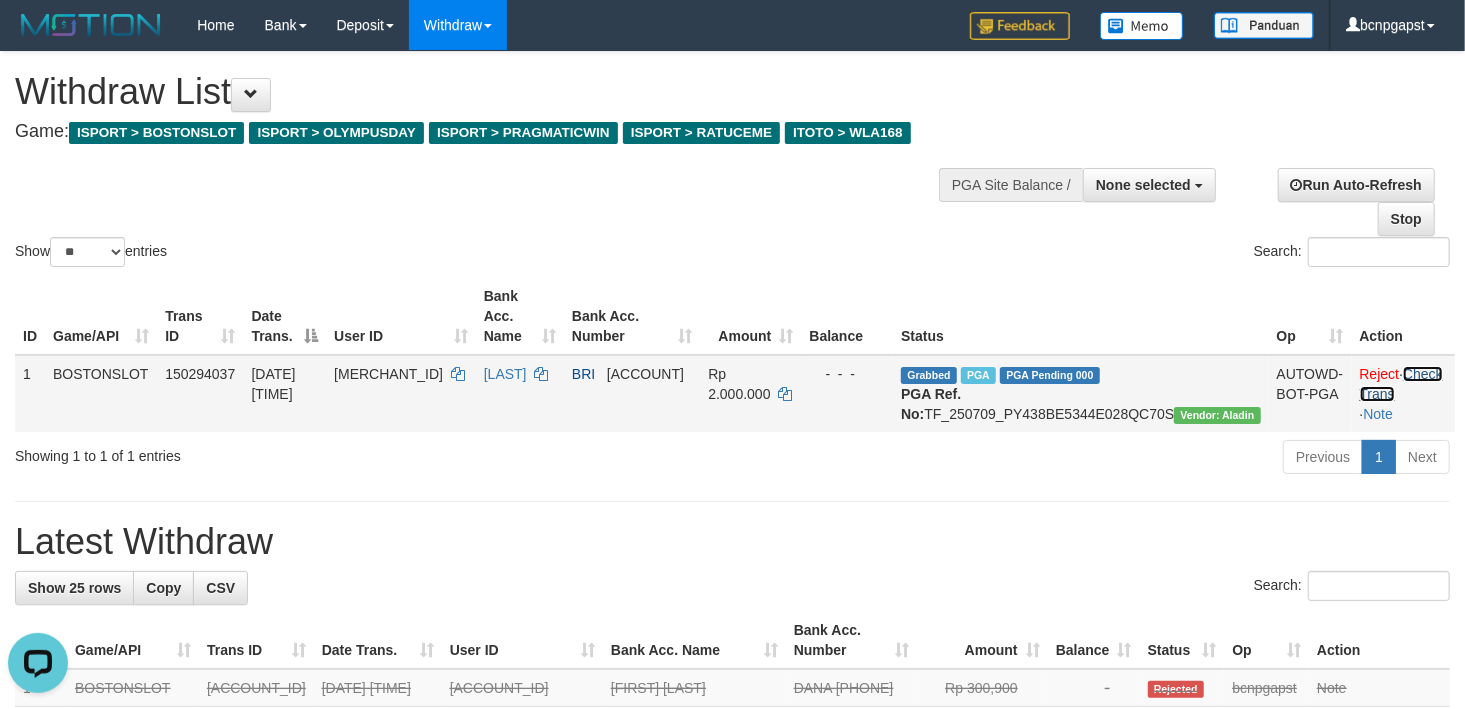 scroll, scrollTop: 0, scrollLeft: 0, axis: both 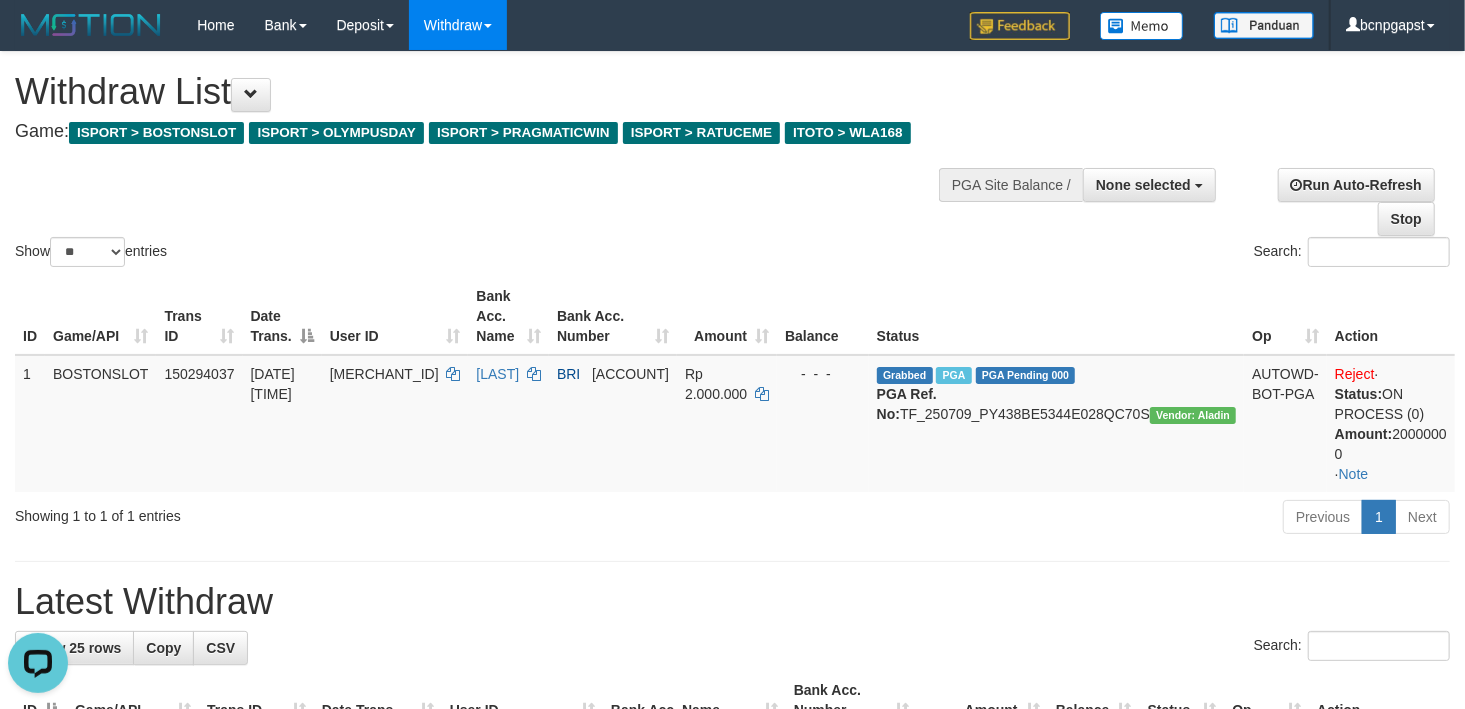 click on "Show  ** ** ** ***  entries Search:" at bounding box center [732, 161] 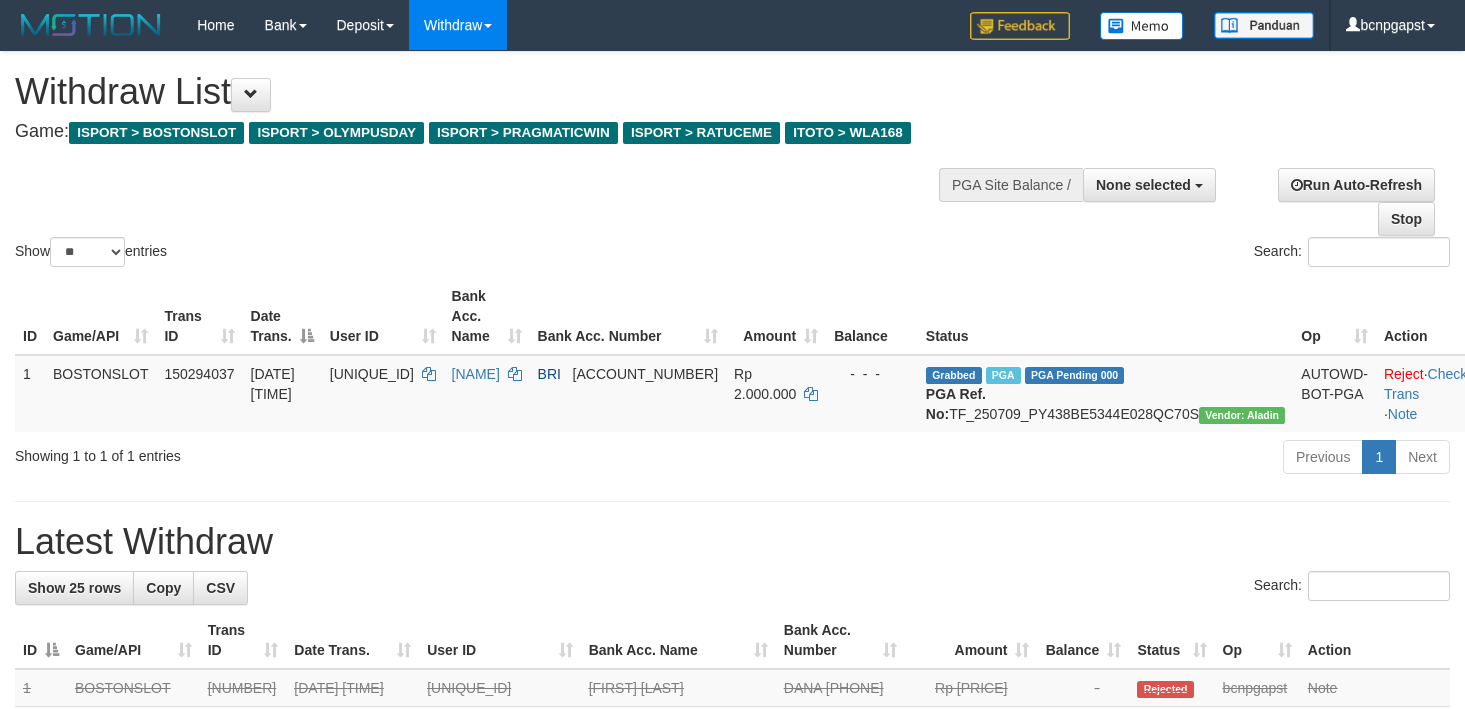 scroll, scrollTop: 0, scrollLeft: 0, axis: both 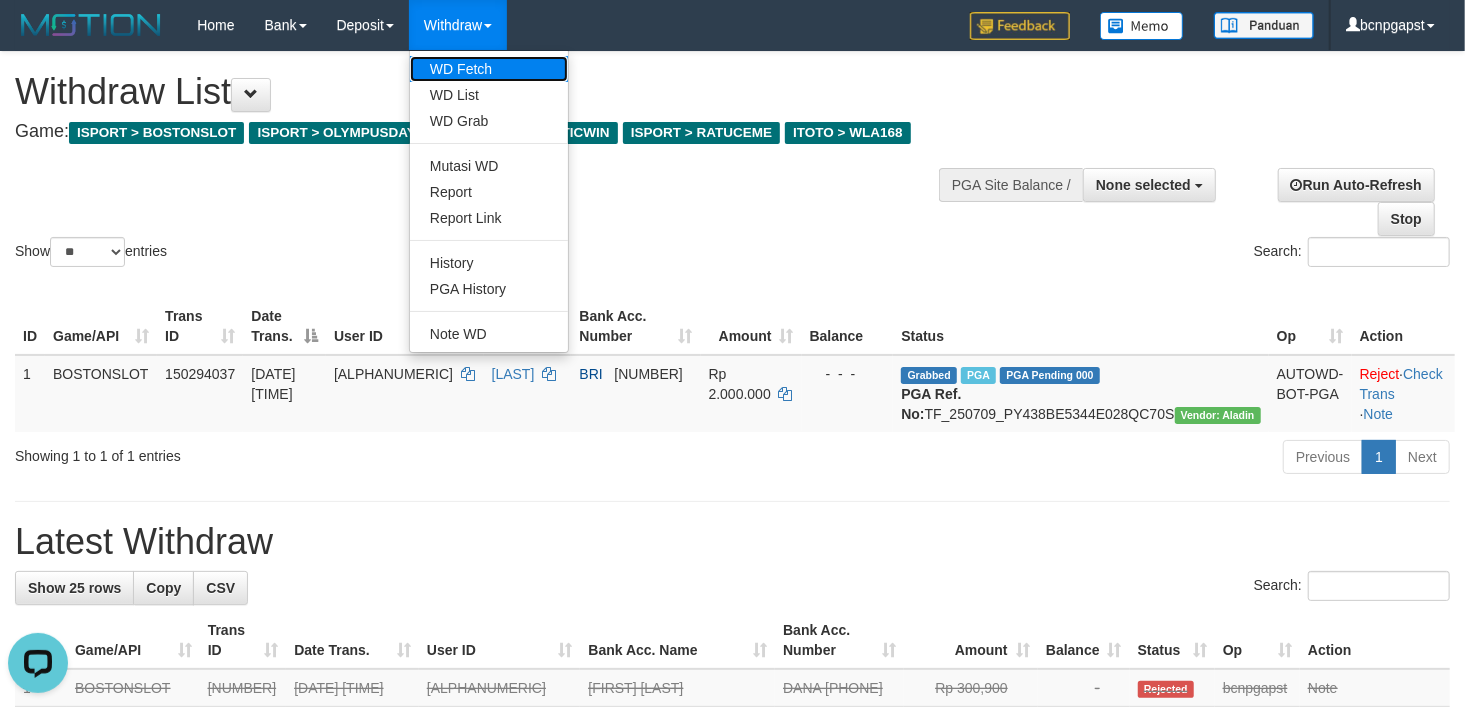 click on "WD Fetch" at bounding box center (489, 69) 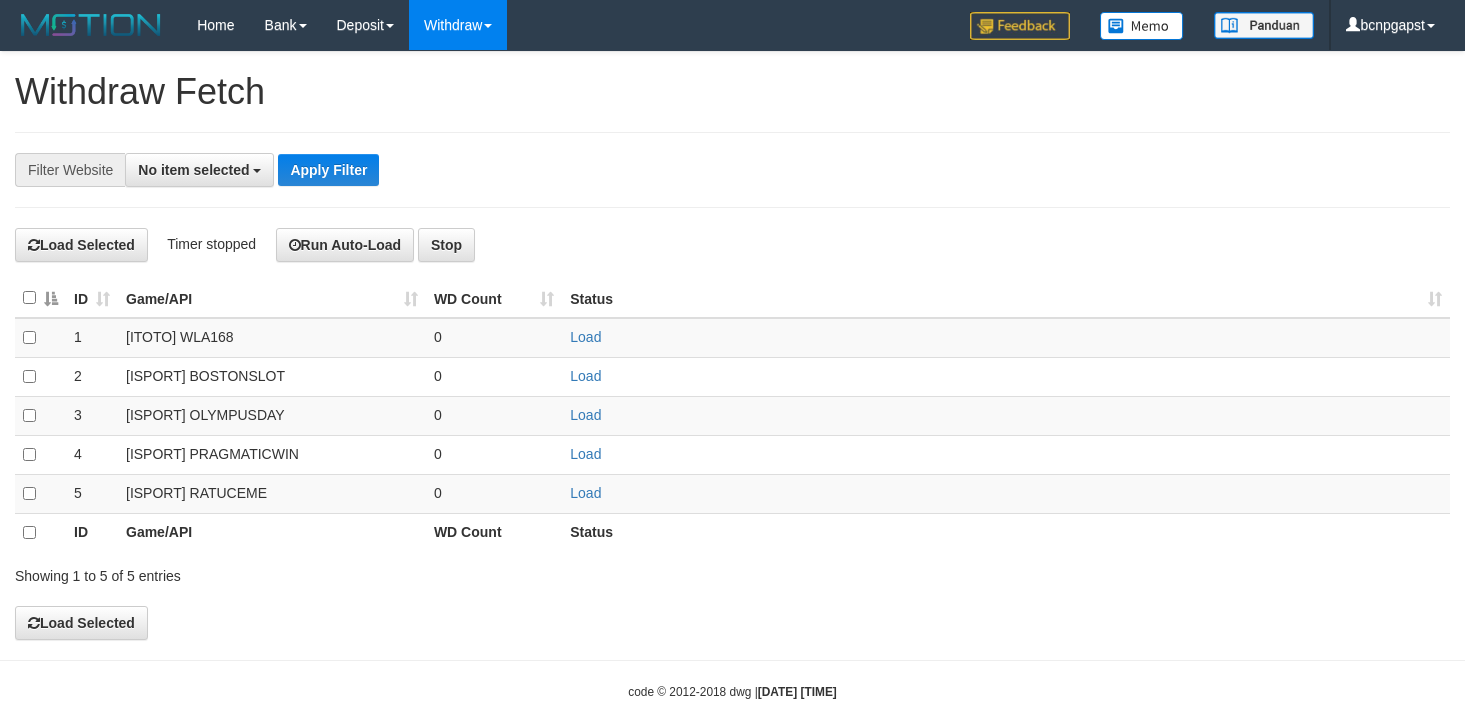 scroll, scrollTop: 0, scrollLeft: 0, axis: both 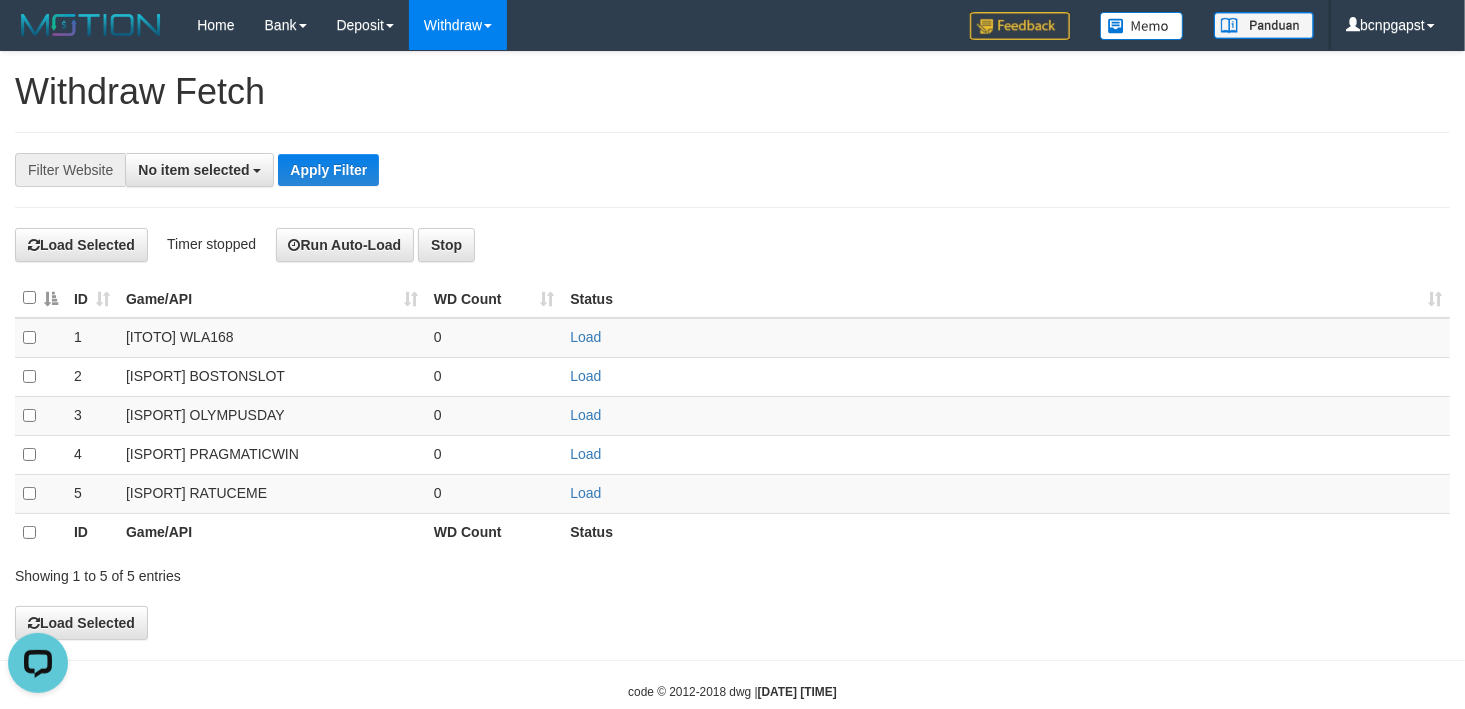 click on "**********" at bounding box center (610, 170) 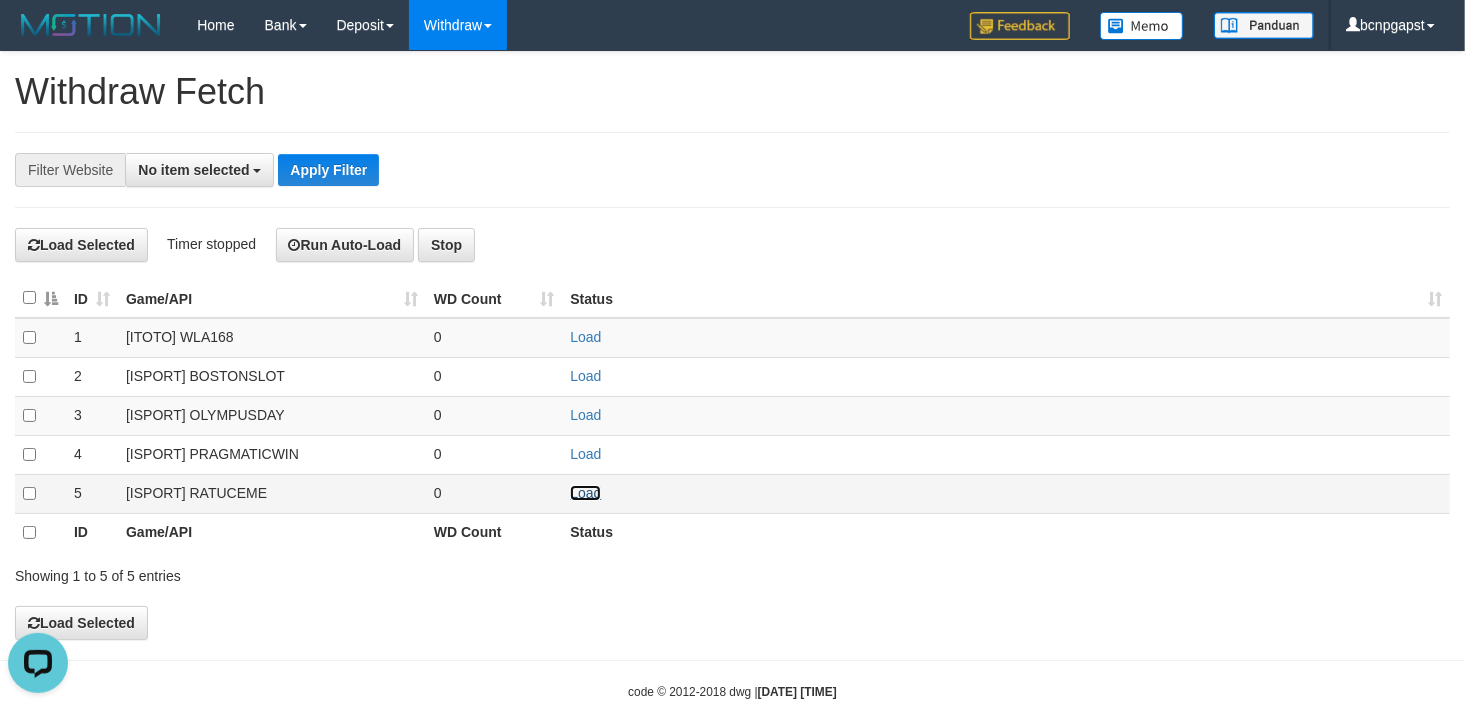 click on "Load" at bounding box center (585, 337) 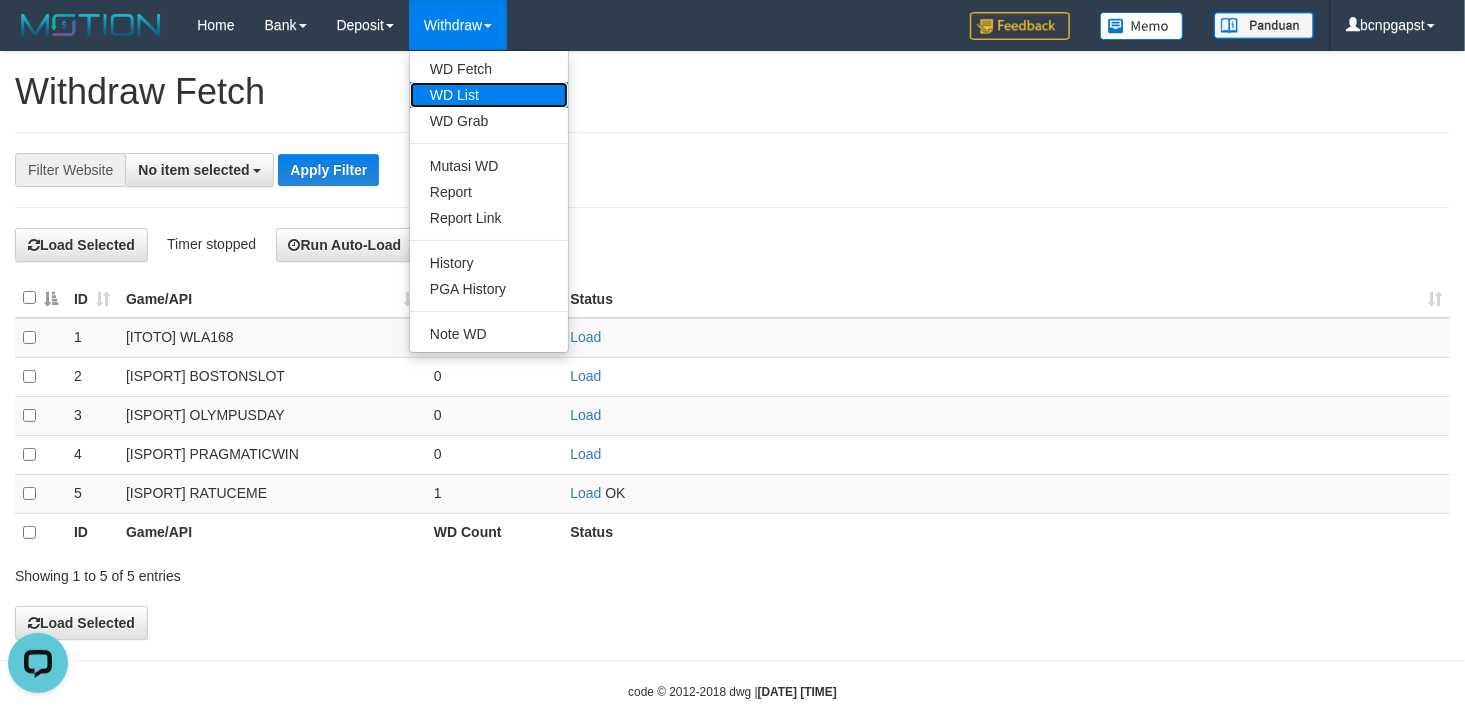 click on "WD List" at bounding box center [489, 95] 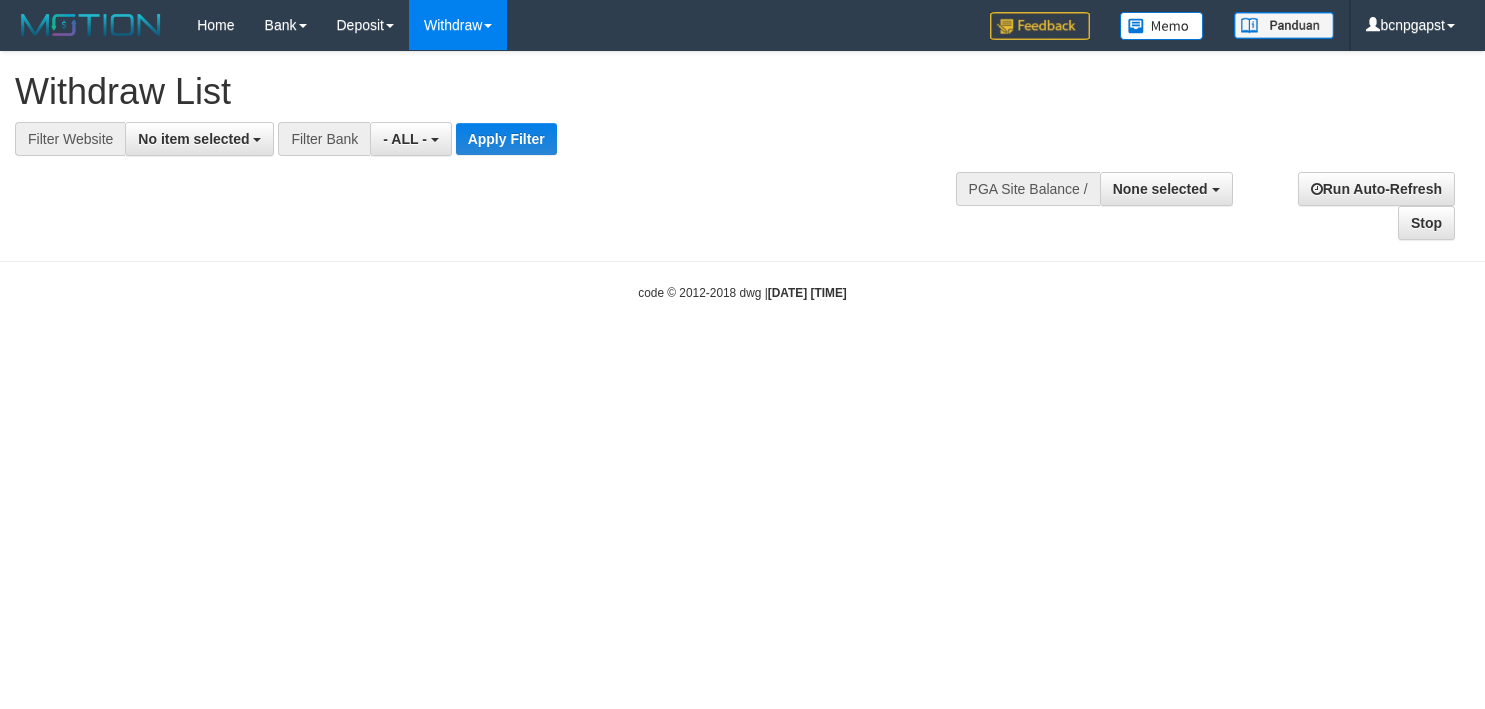 scroll, scrollTop: 0, scrollLeft: 0, axis: both 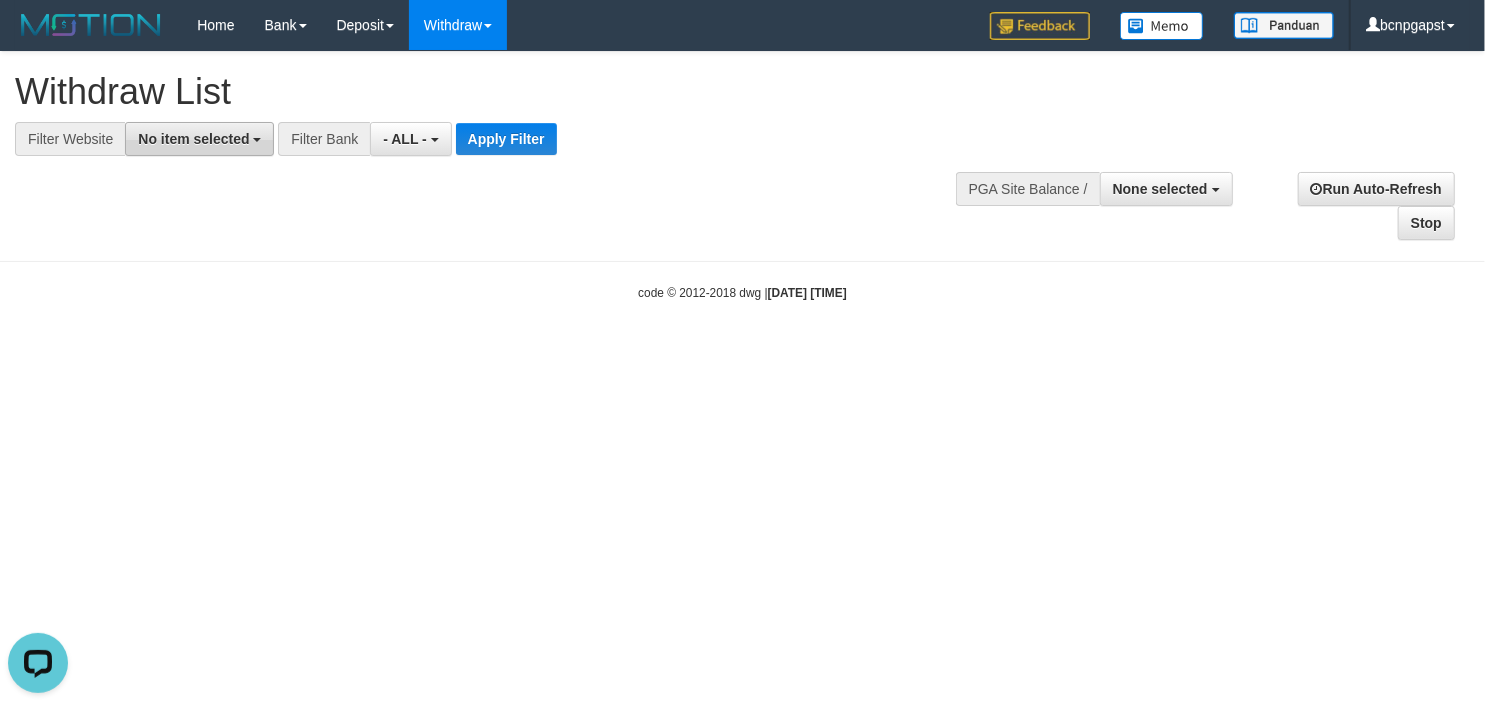 drag, startPoint x: 225, startPoint y: 140, endPoint x: 246, endPoint y: 190, distance: 54.230988 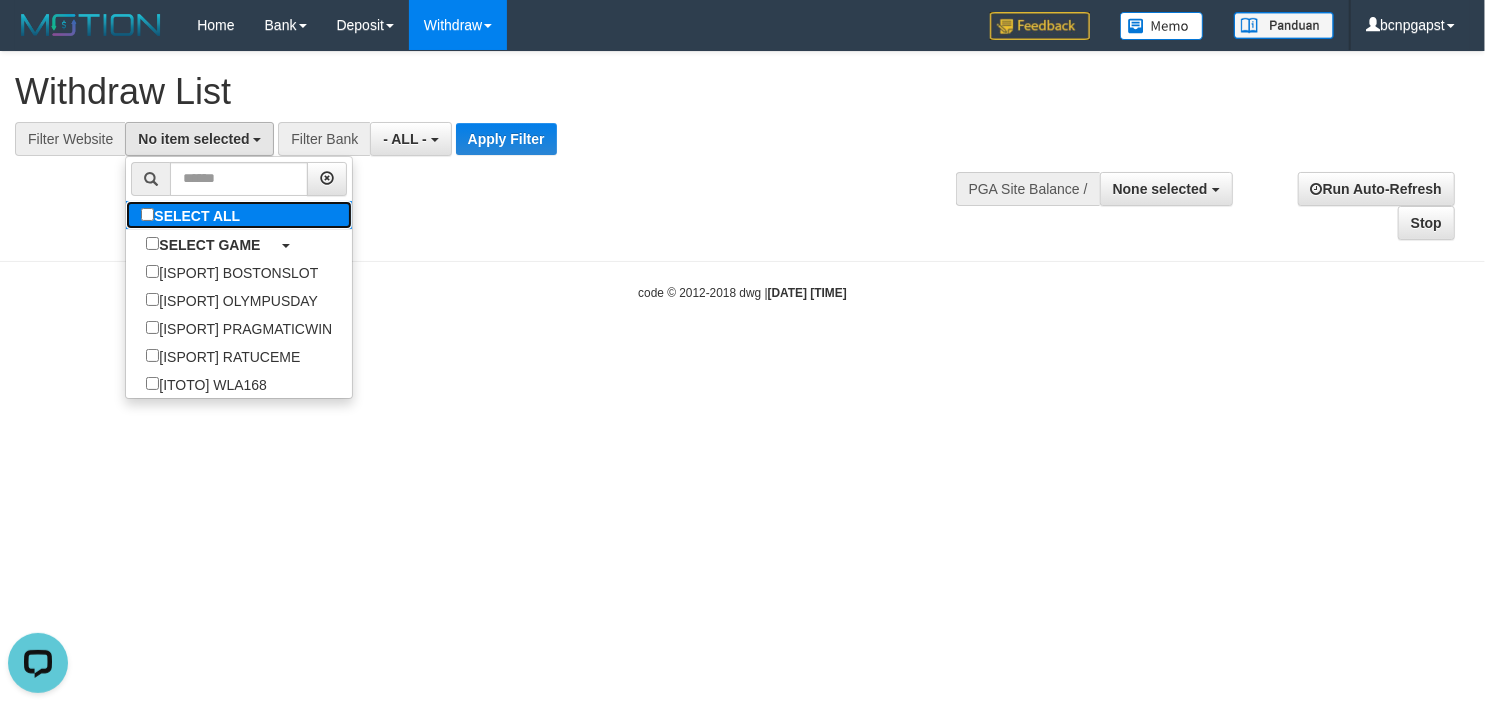 click on "SELECT ALL" at bounding box center [193, 215] 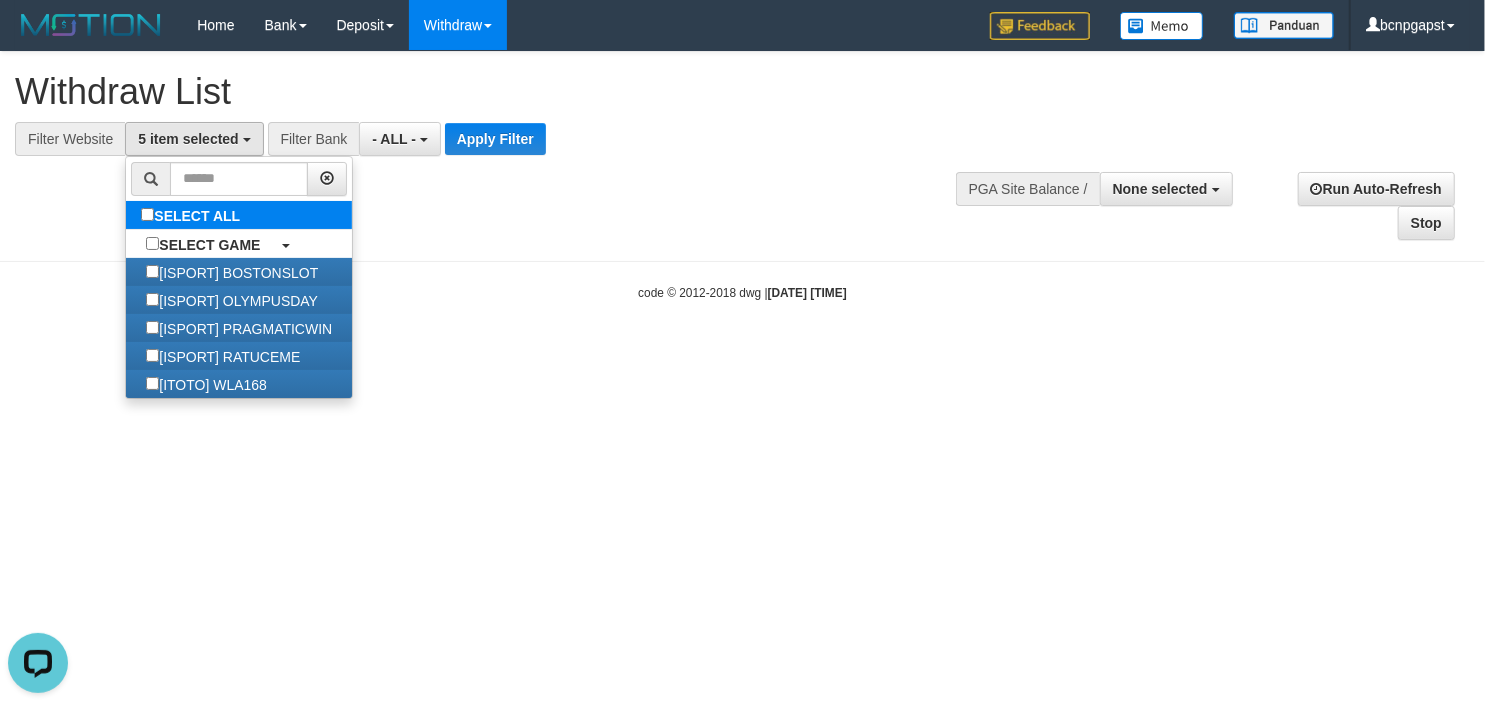 scroll, scrollTop: 17, scrollLeft: 0, axis: vertical 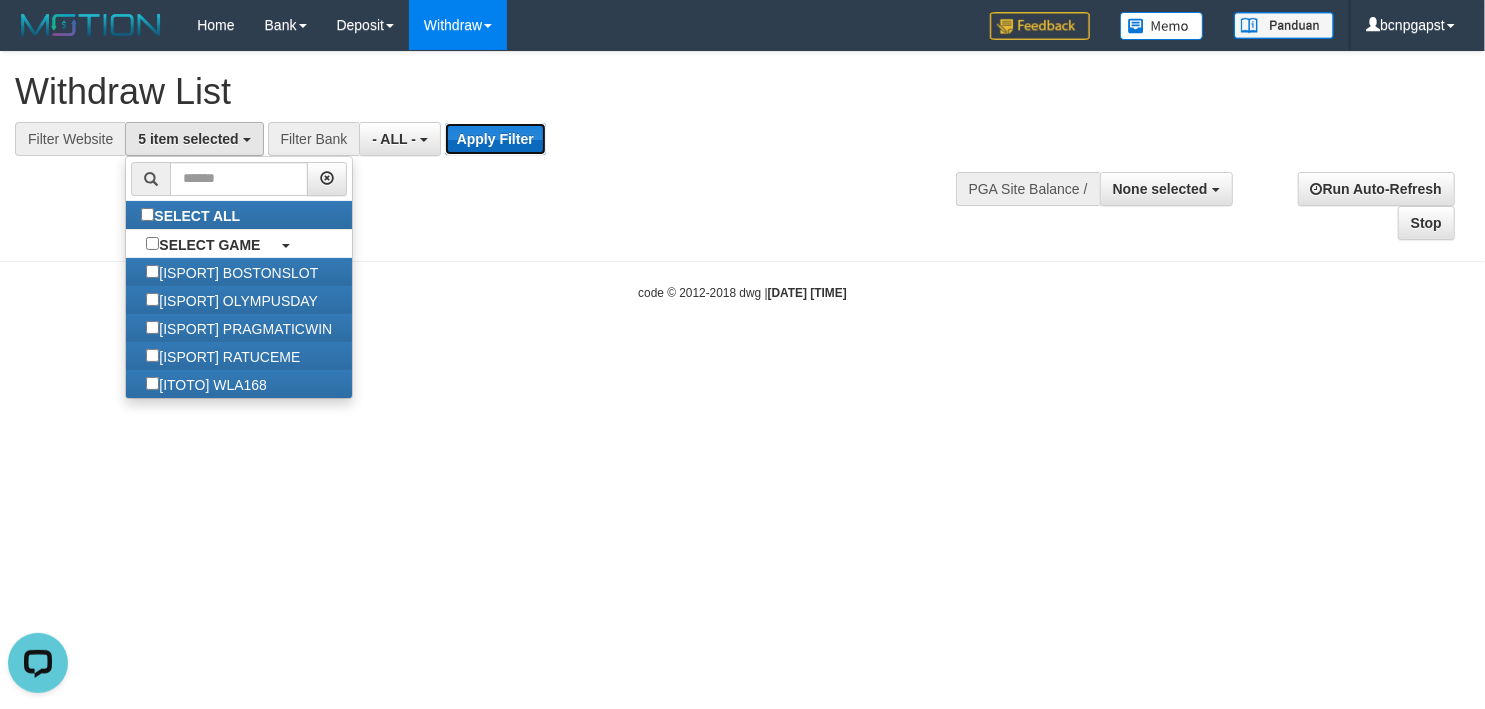 click on "Apply Filter" at bounding box center (495, 139) 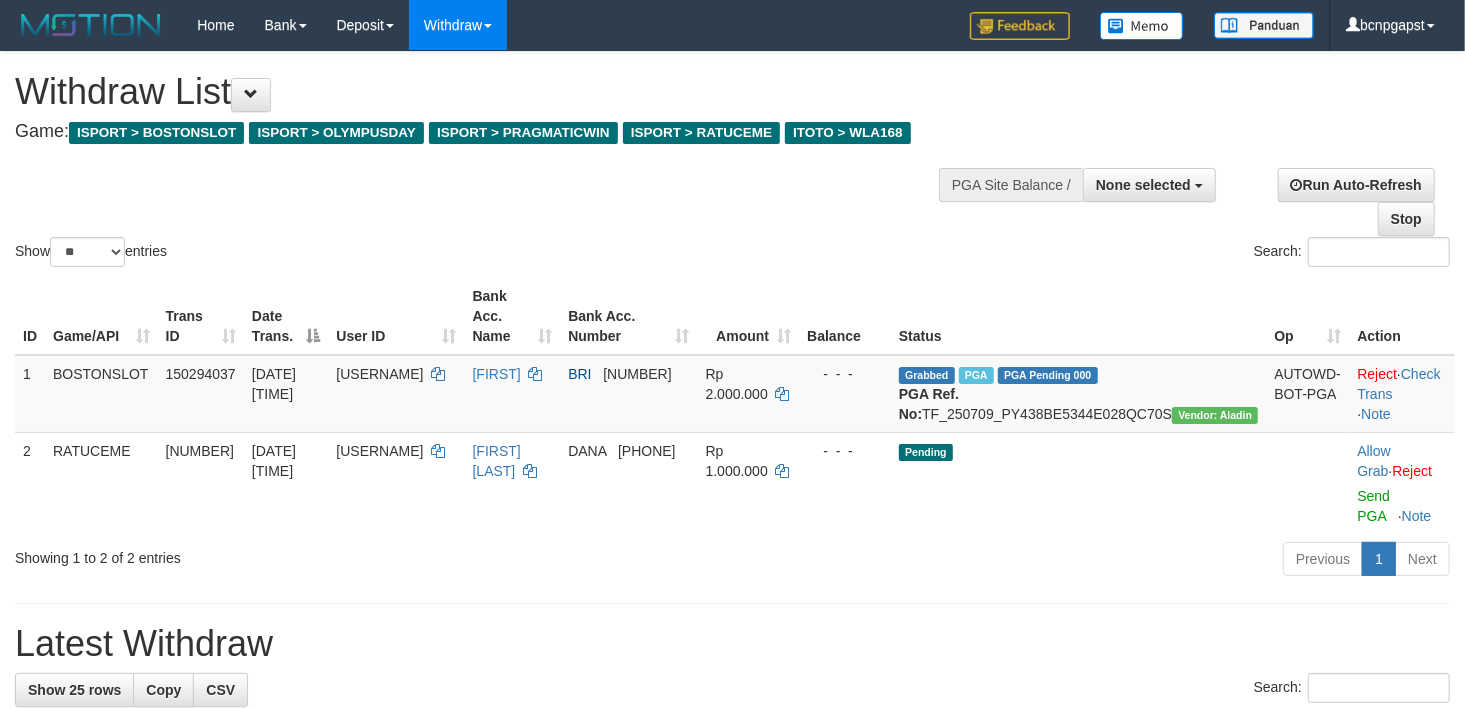scroll, scrollTop: 222, scrollLeft: 0, axis: vertical 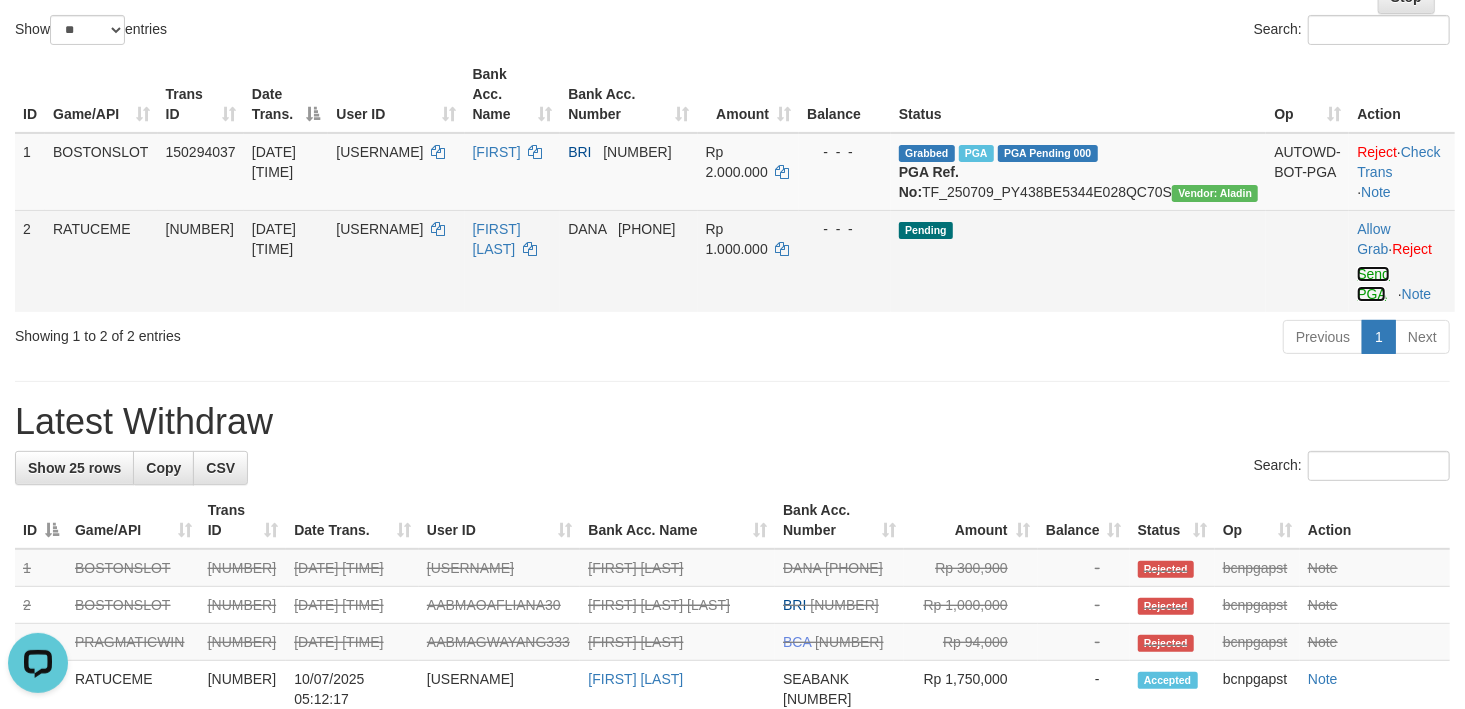 click on "Send PGA" at bounding box center [1373, 284] 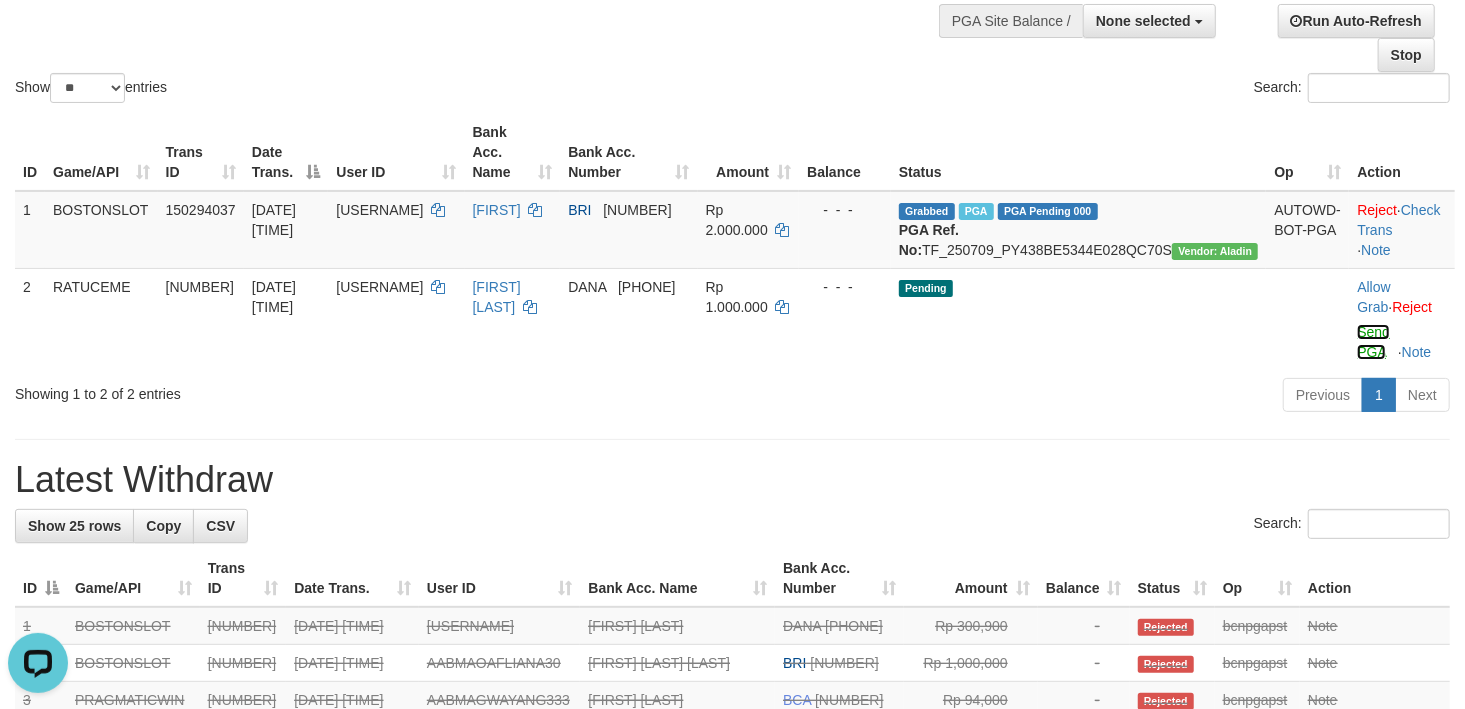 scroll, scrollTop: 222, scrollLeft: 0, axis: vertical 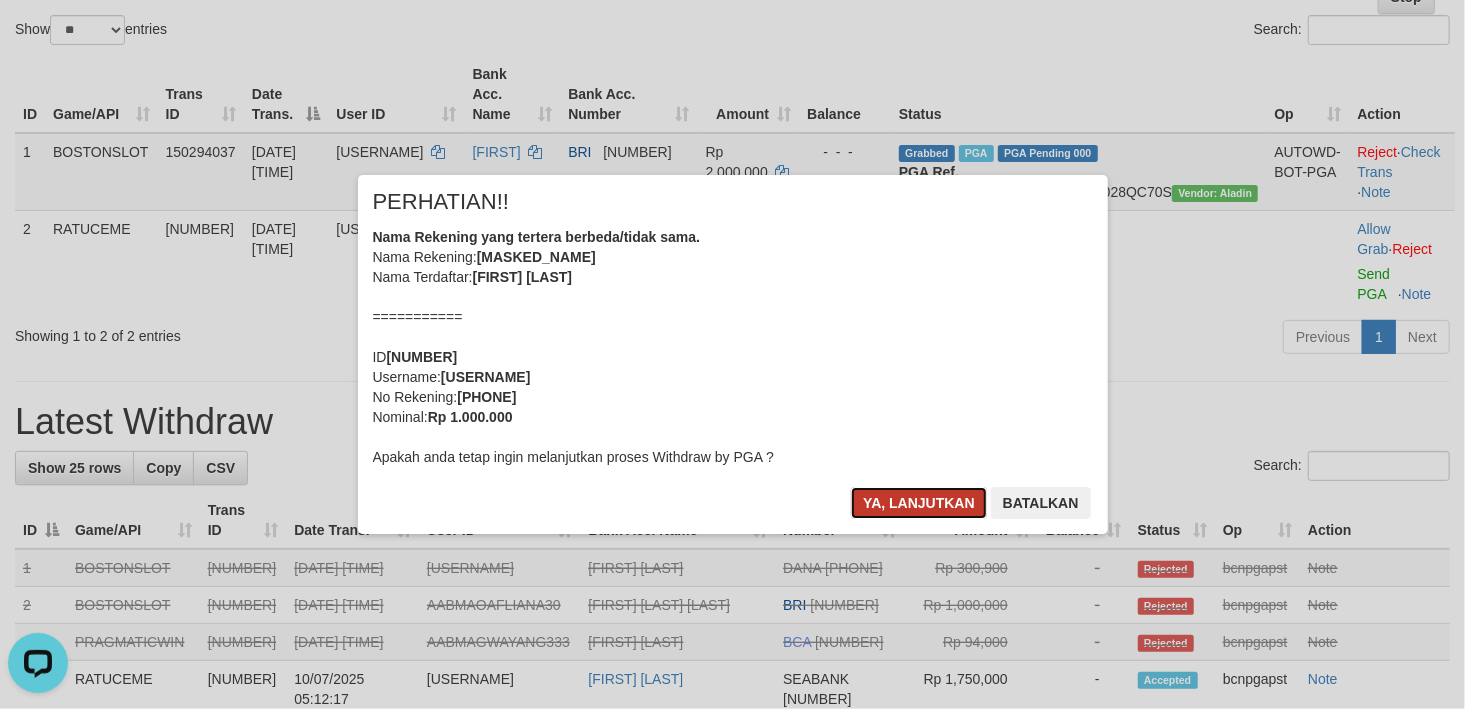 click on "Ya, lanjutkan" at bounding box center (919, 503) 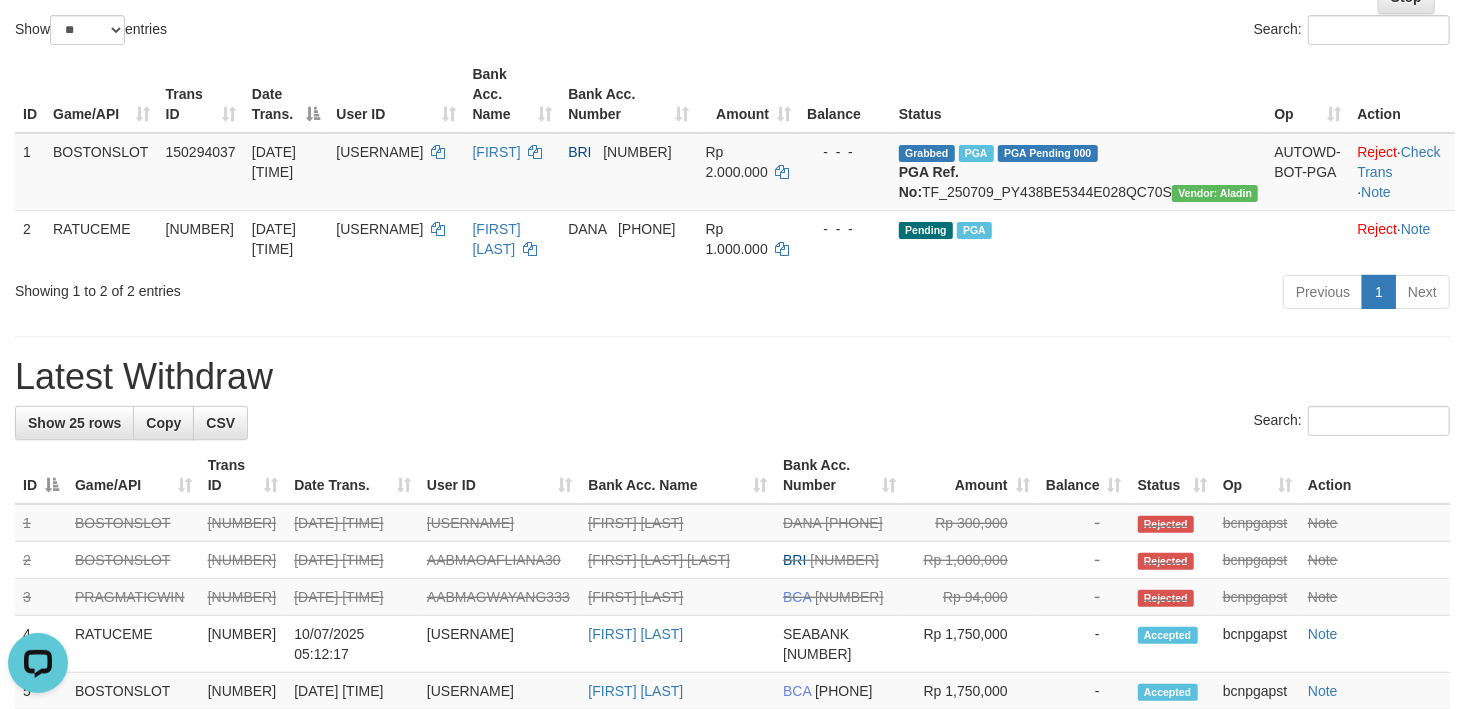 scroll, scrollTop: 0, scrollLeft: 0, axis: both 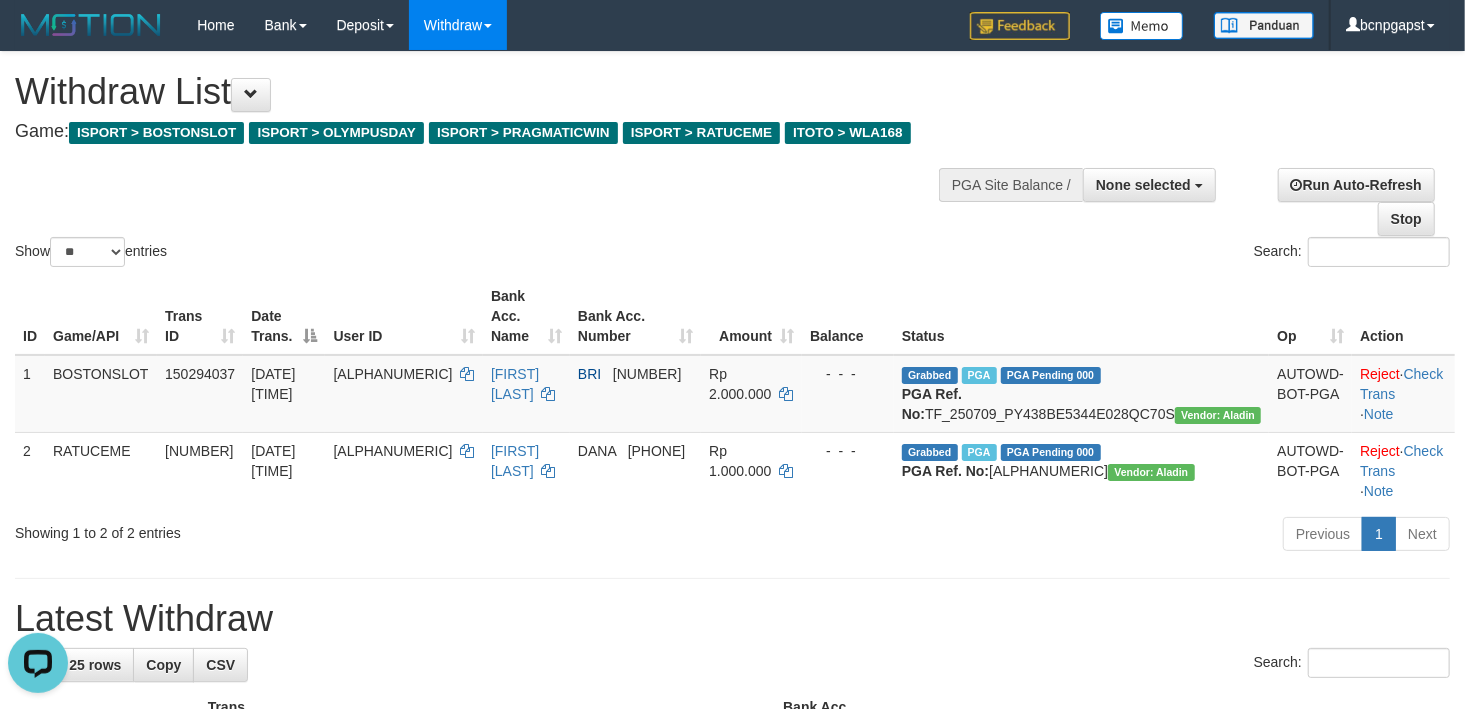 drag, startPoint x: 862, startPoint y: 218, endPoint x: 820, endPoint y: 200, distance: 45.694637 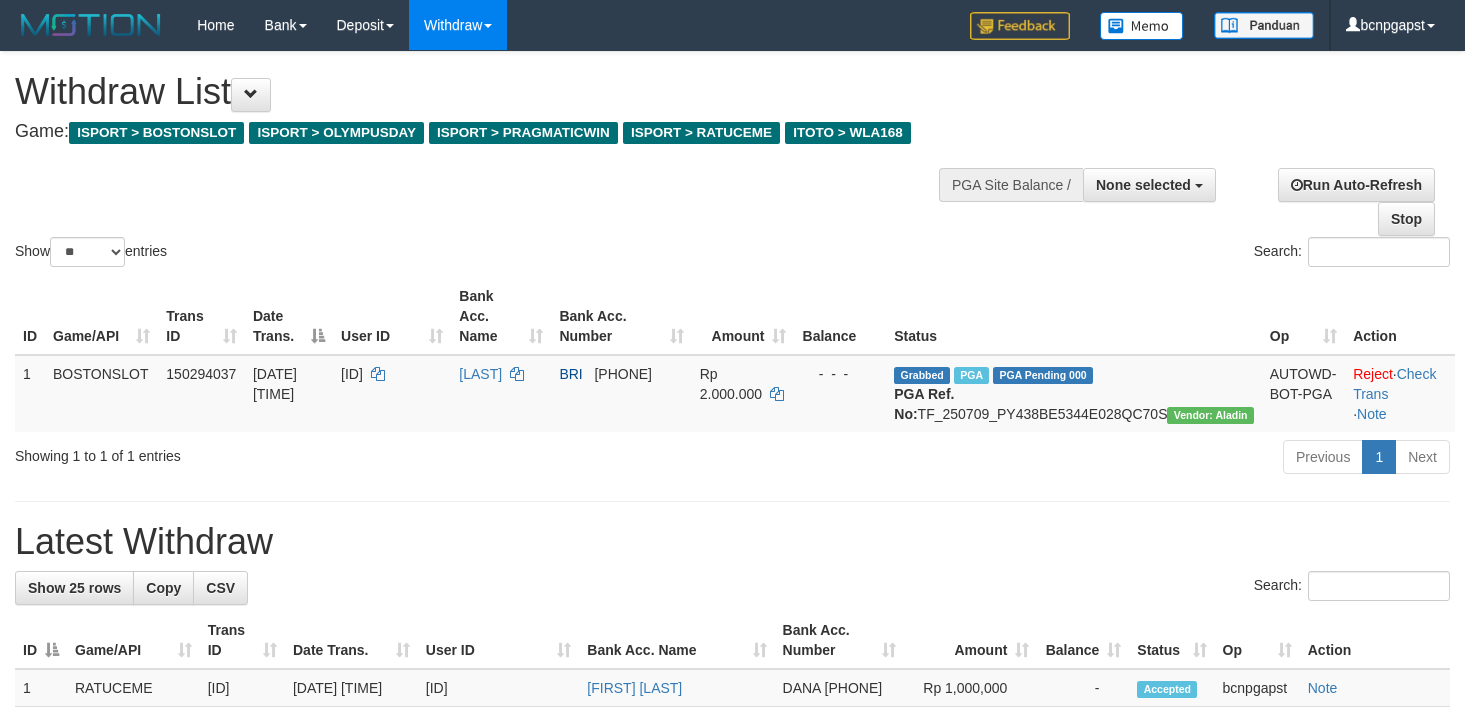scroll, scrollTop: 0, scrollLeft: 0, axis: both 